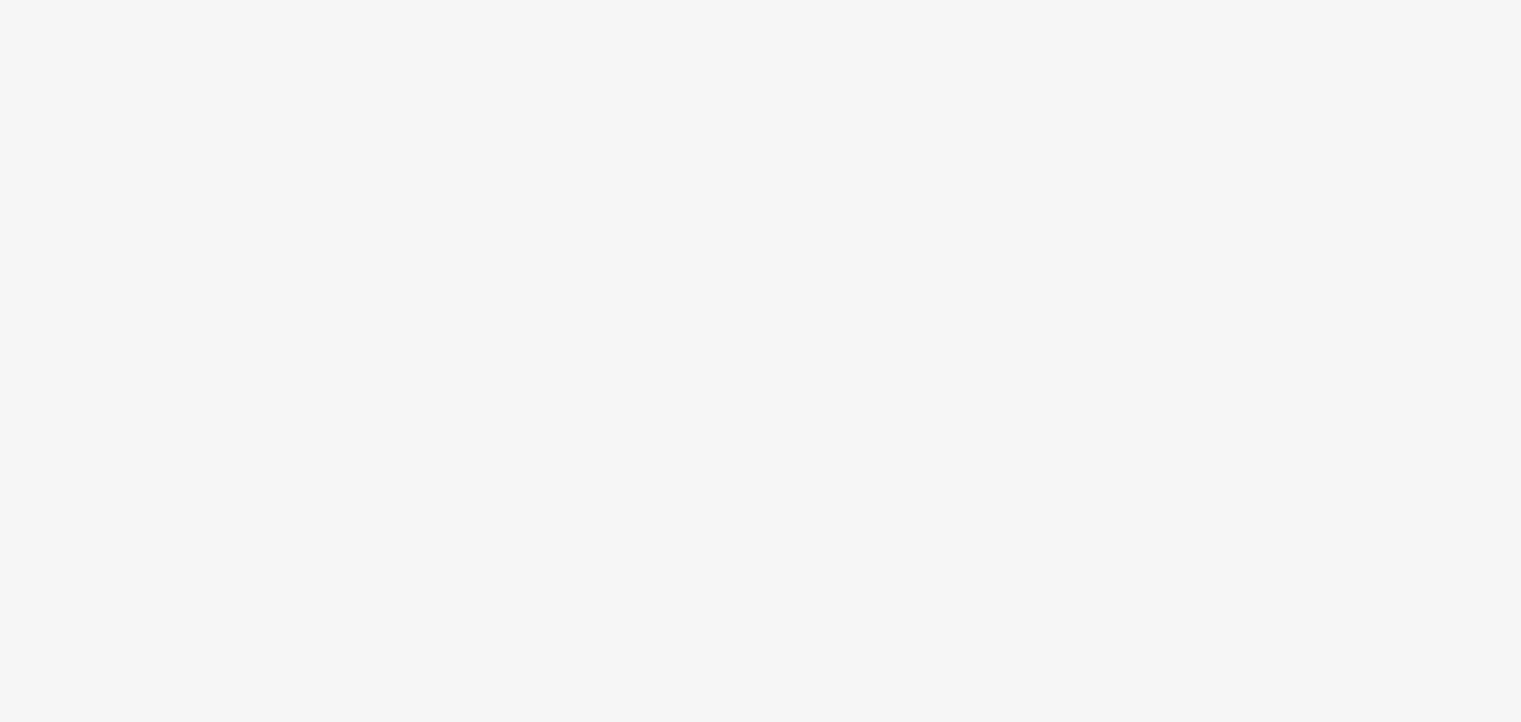 scroll, scrollTop: 0, scrollLeft: 0, axis: both 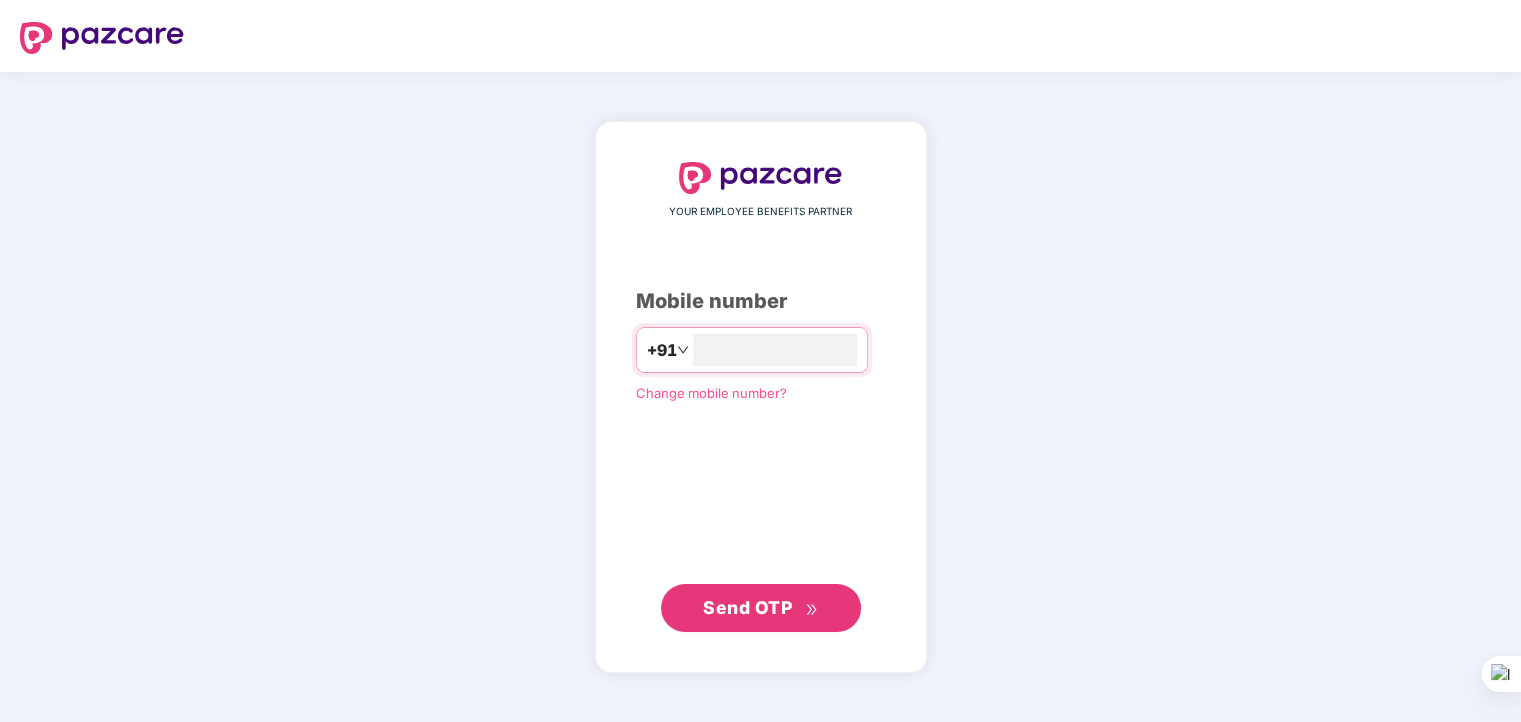 type on "**********" 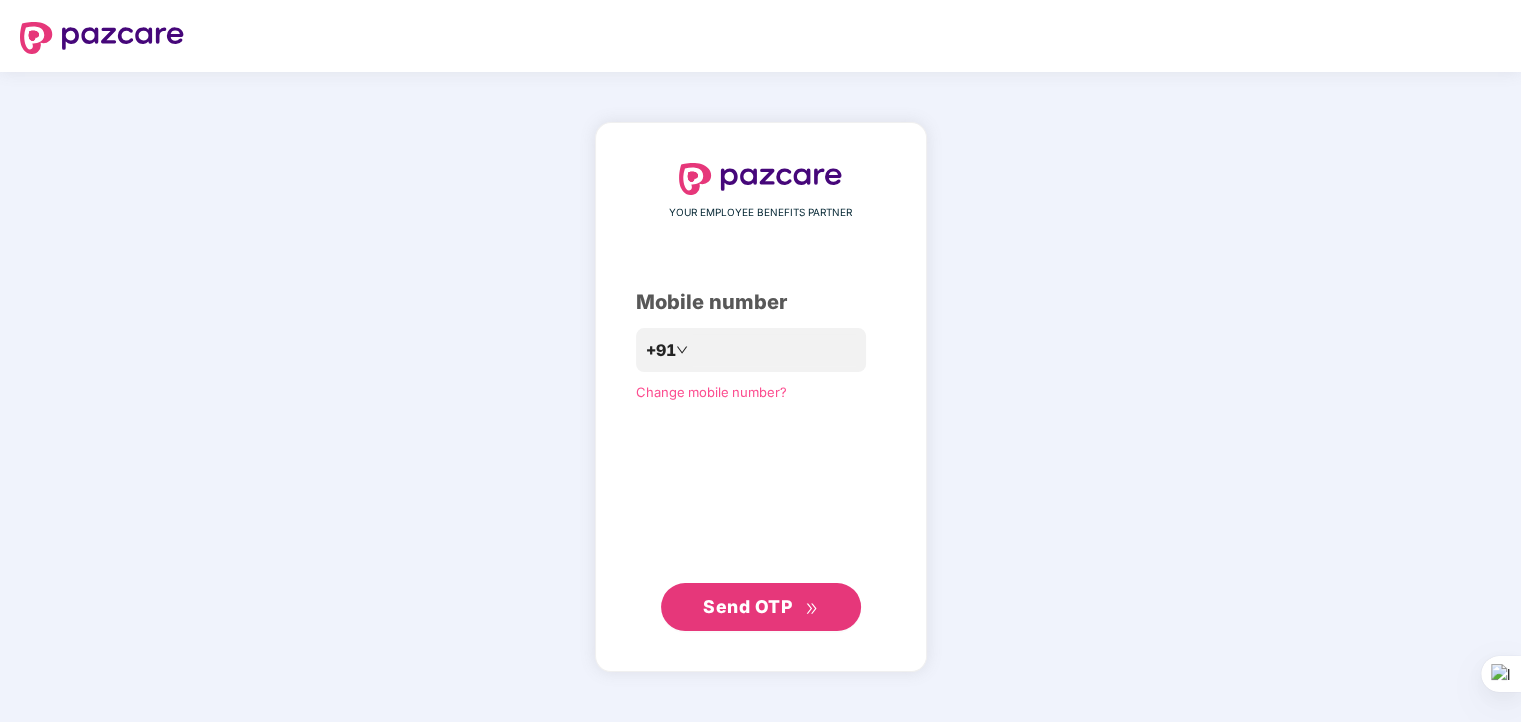 click on "Send OTP" at bounding box center (760, 607) 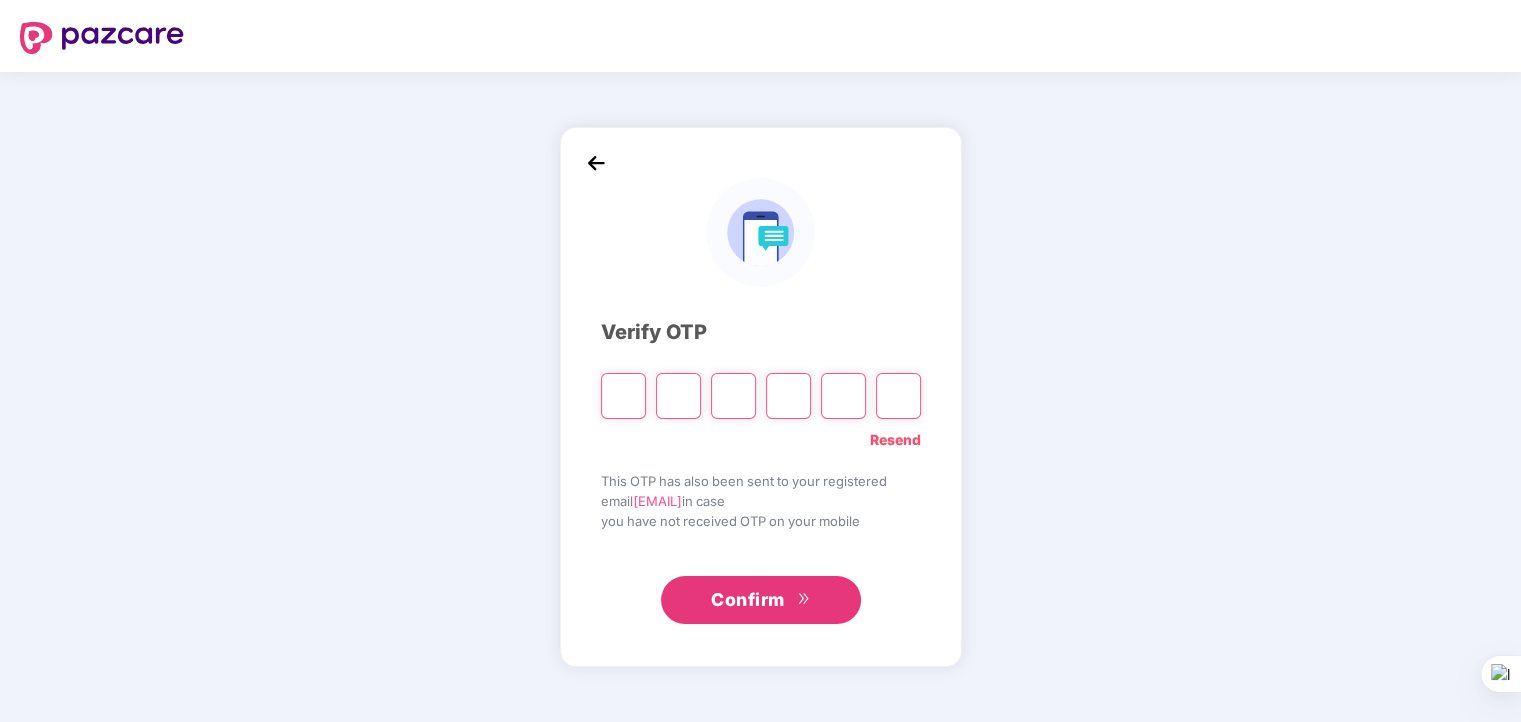 type on "*" 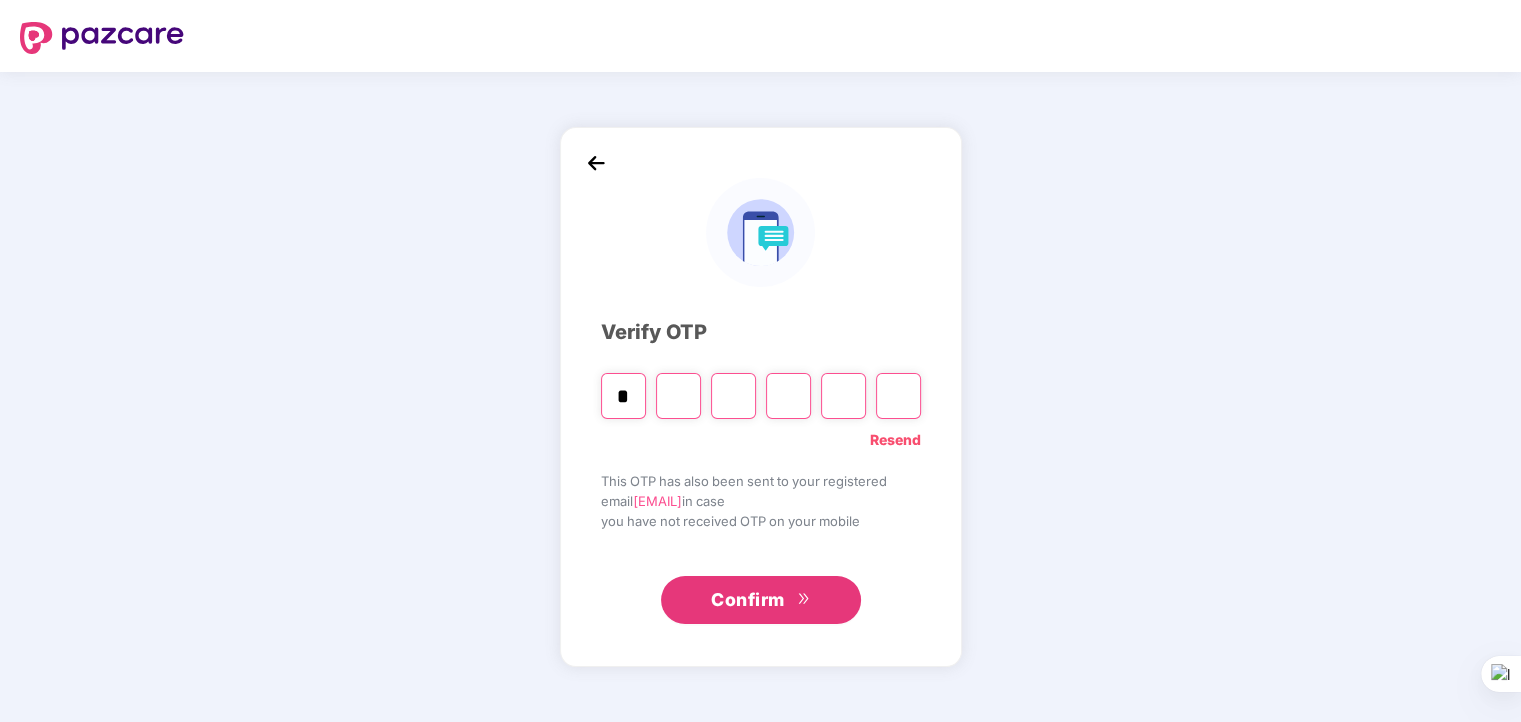type on "*" 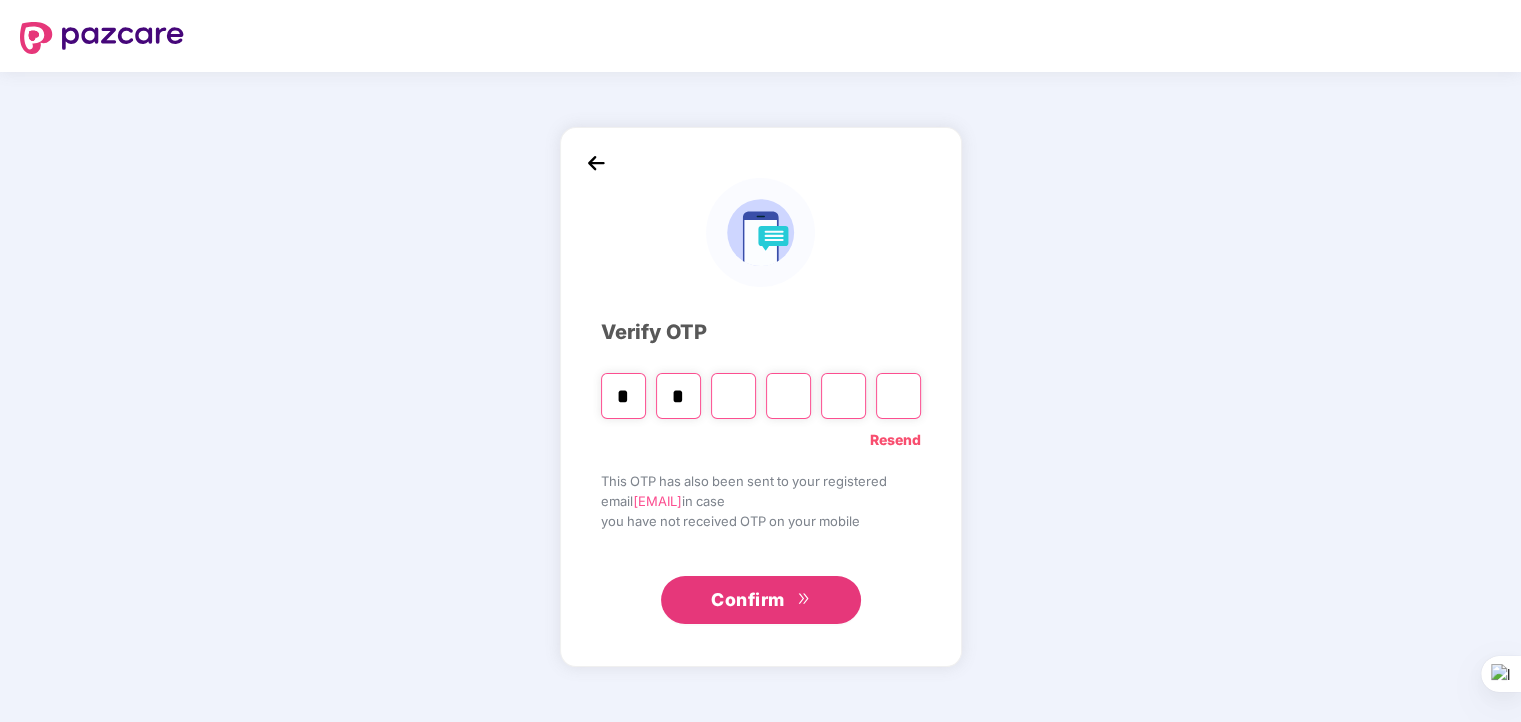 type on "*" 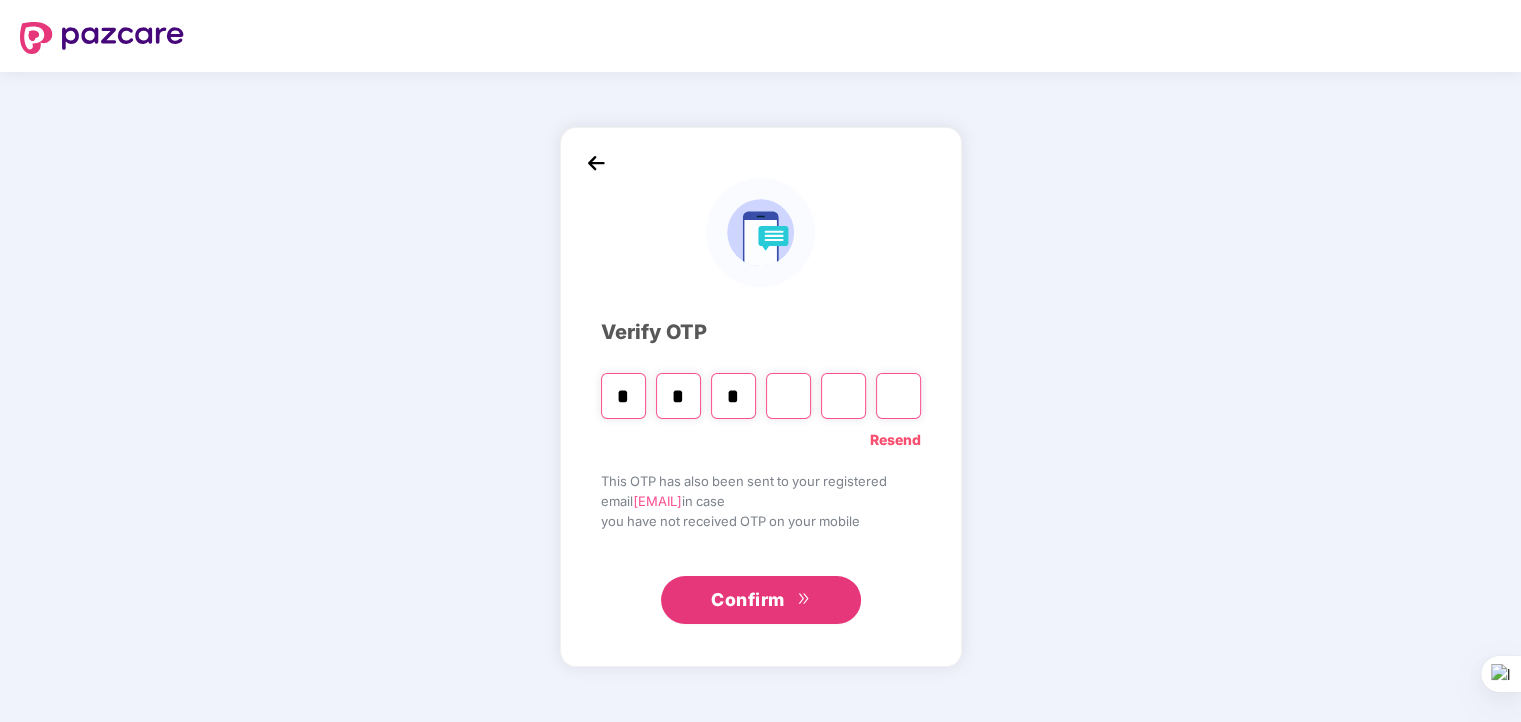 type on "*" 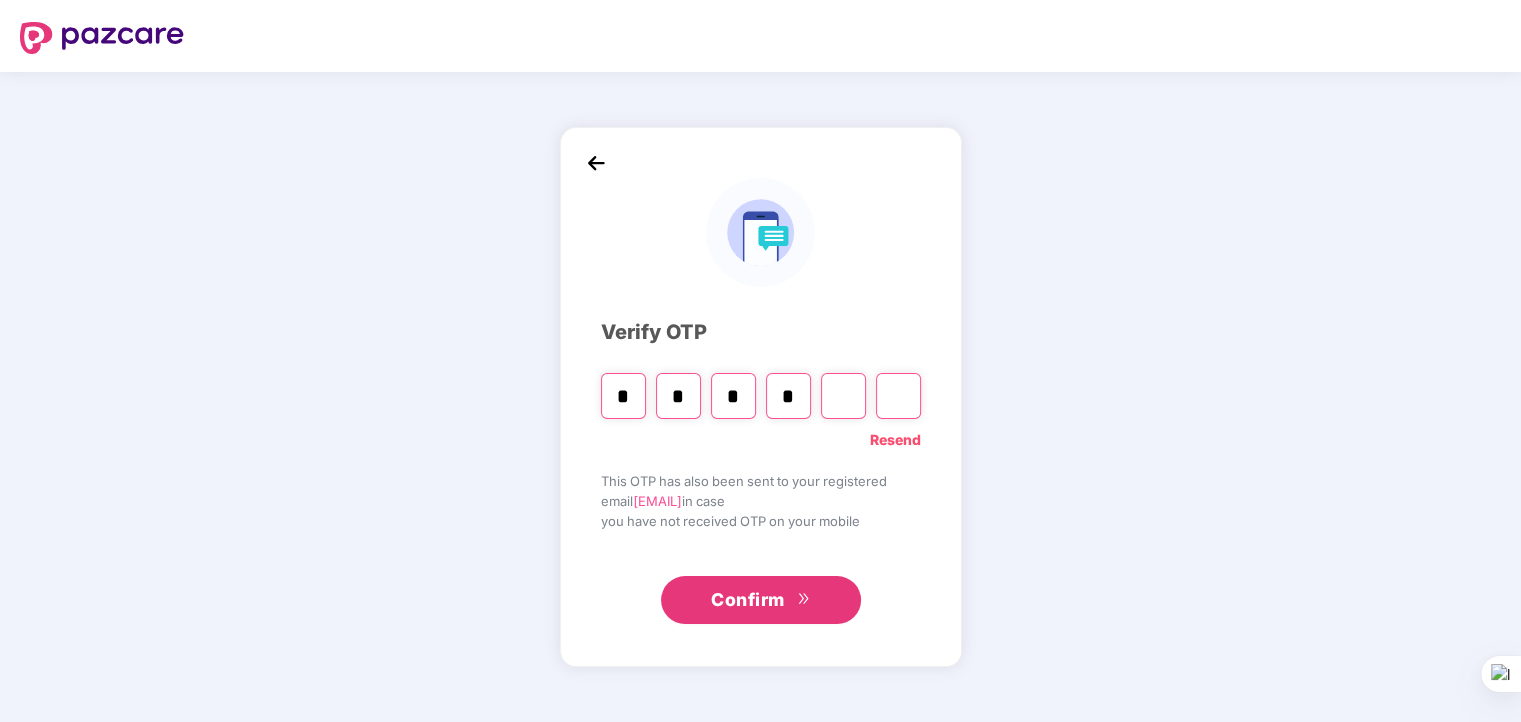 type on "*" 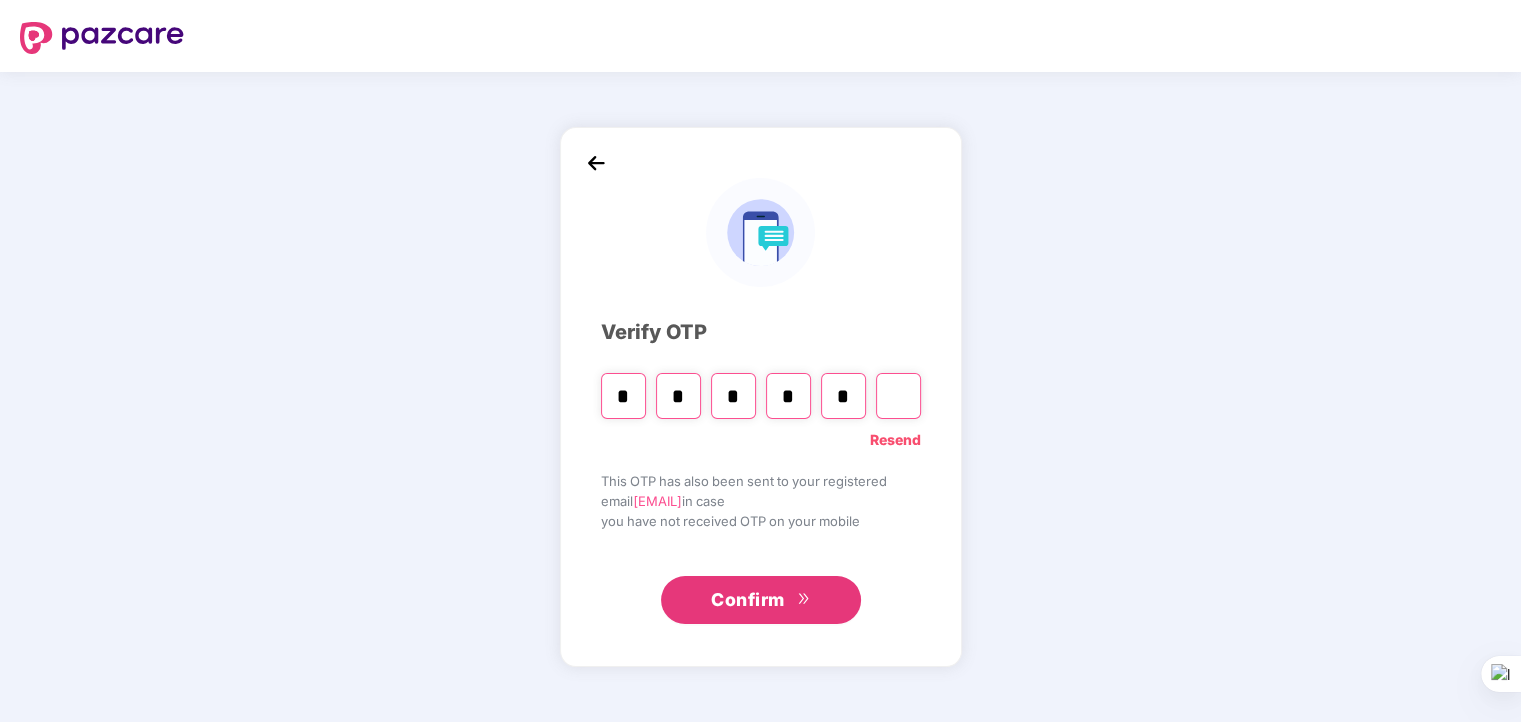 type on "*" 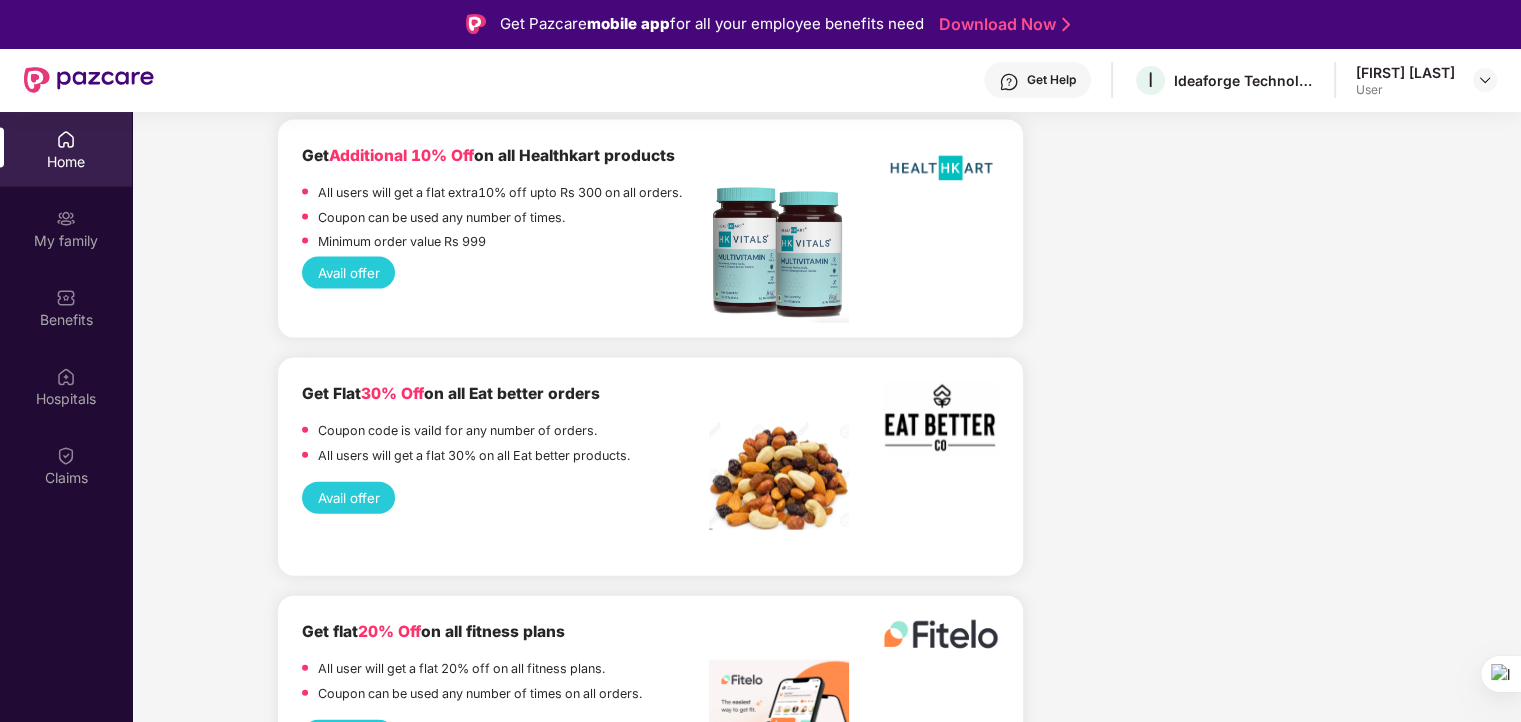 scroll, scrollTop: 4520, scrollLeft: 0, axis: vertical 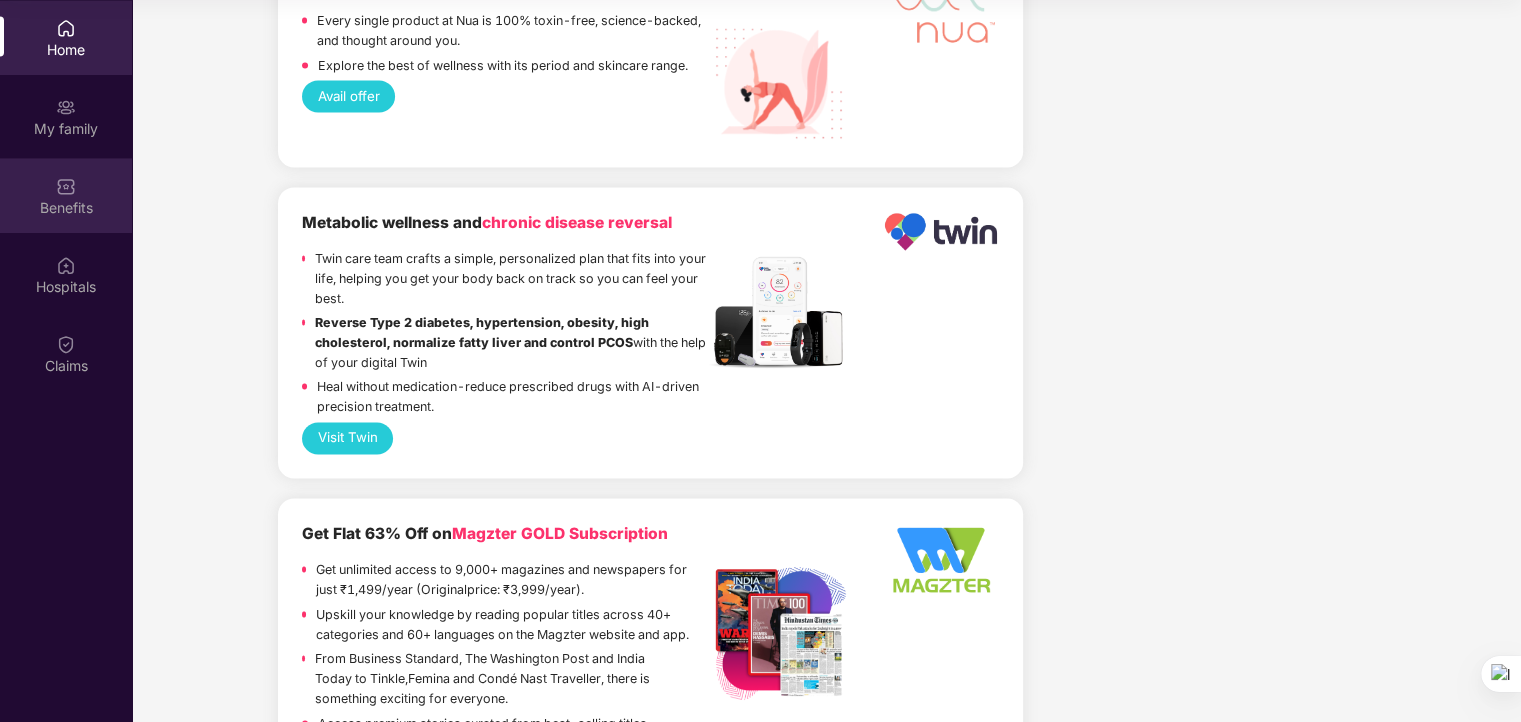 click on "Benefits" at bounding box center [66, 208] 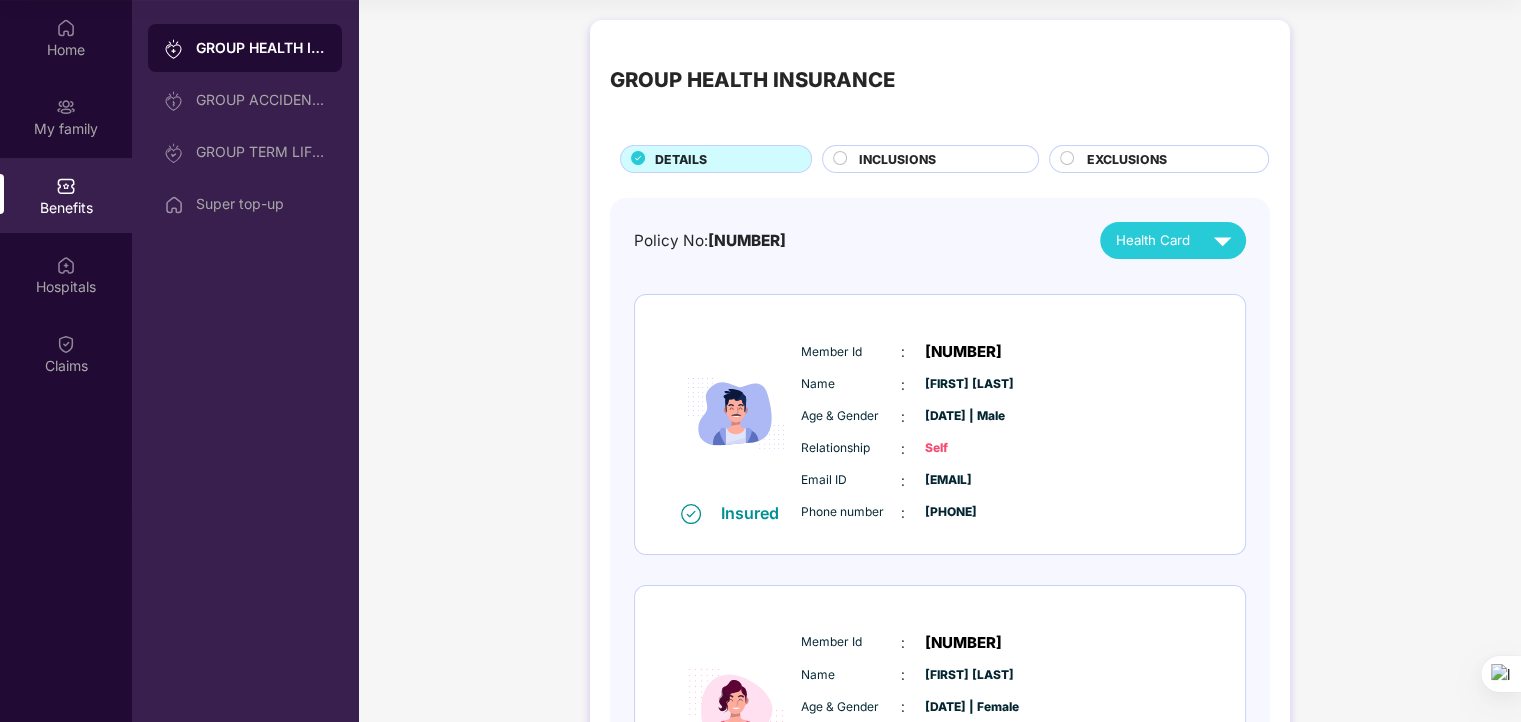 scroll, scrollTop: 128, scrollLeft: 0, axis: vertical 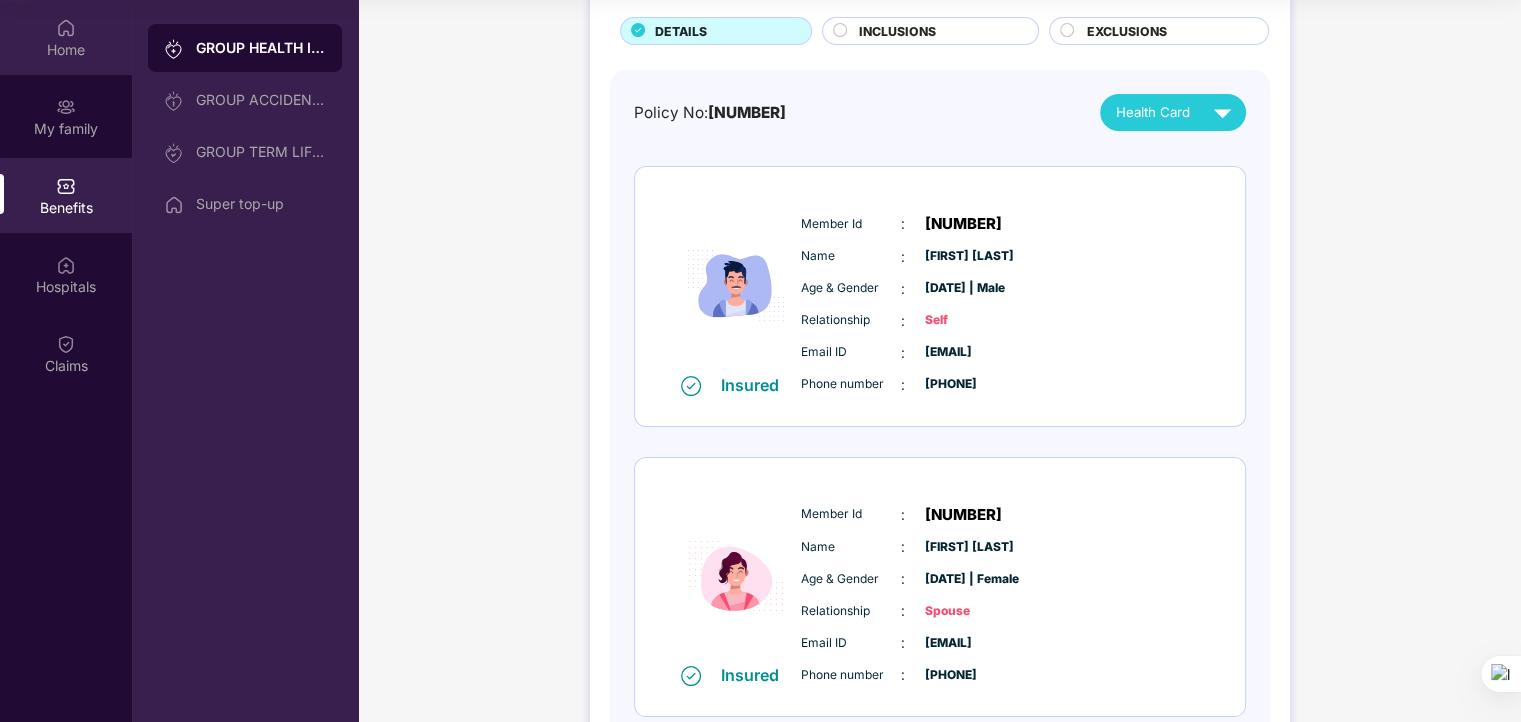 click on "Home" at bounding box center (66, 50) 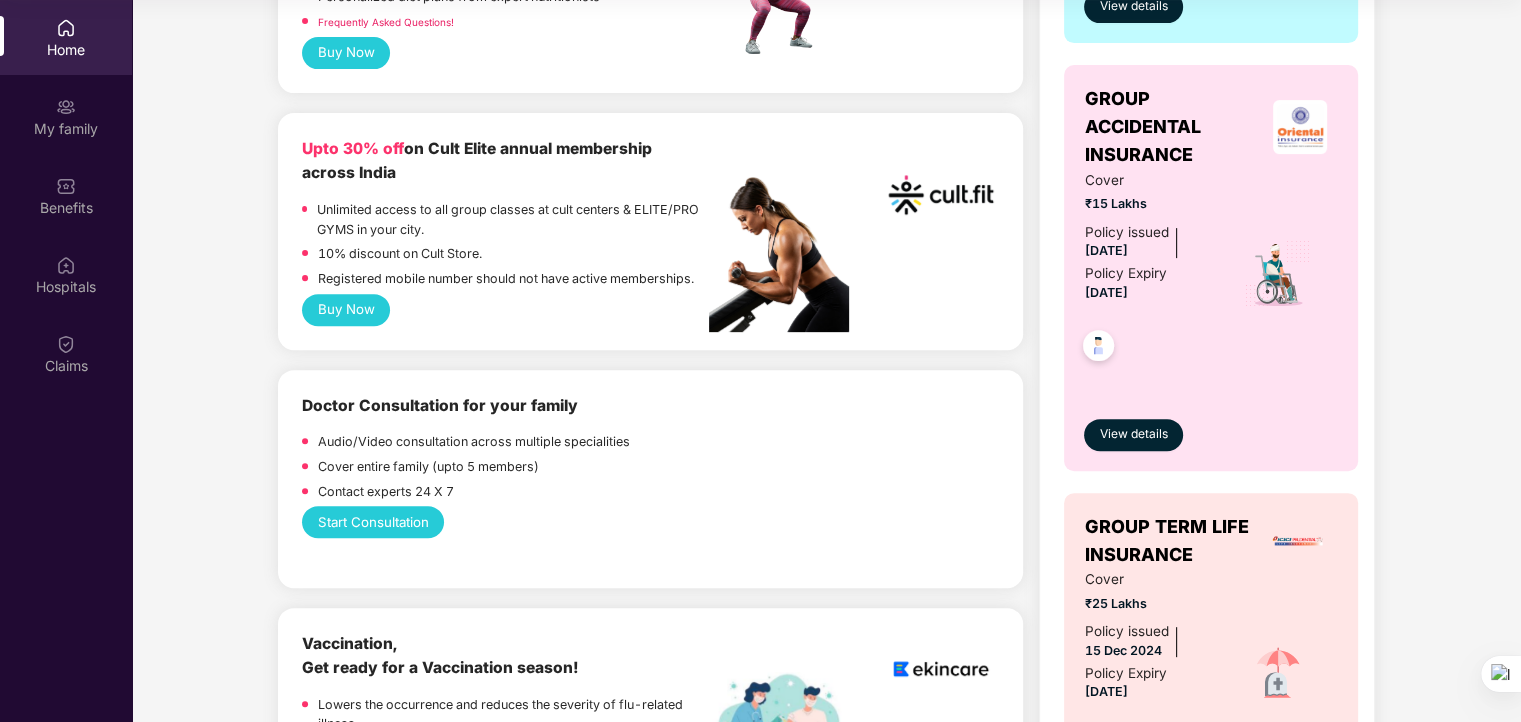 scroll, scrollTop: 0, scrollLeft: 0, axis: both 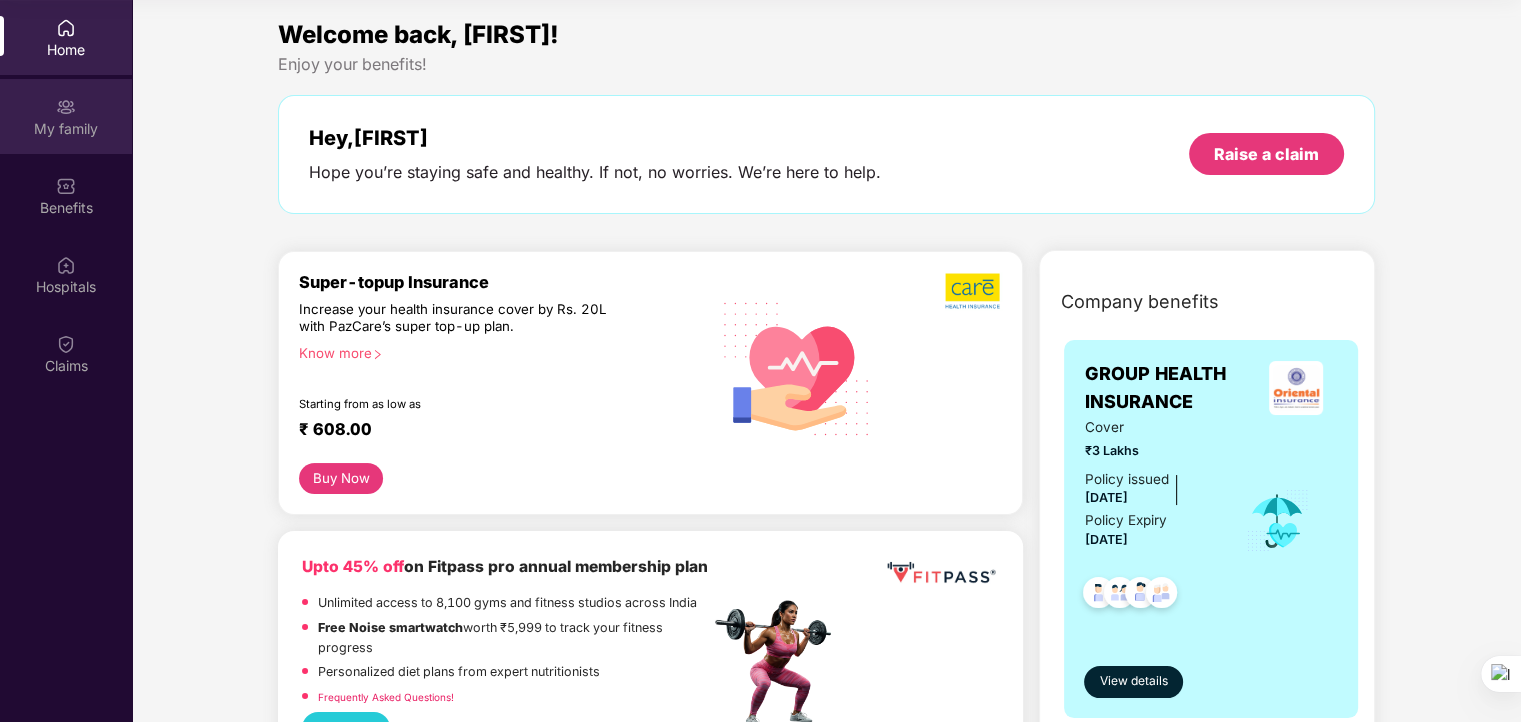click on "My family" at bounding box center [66, 129] 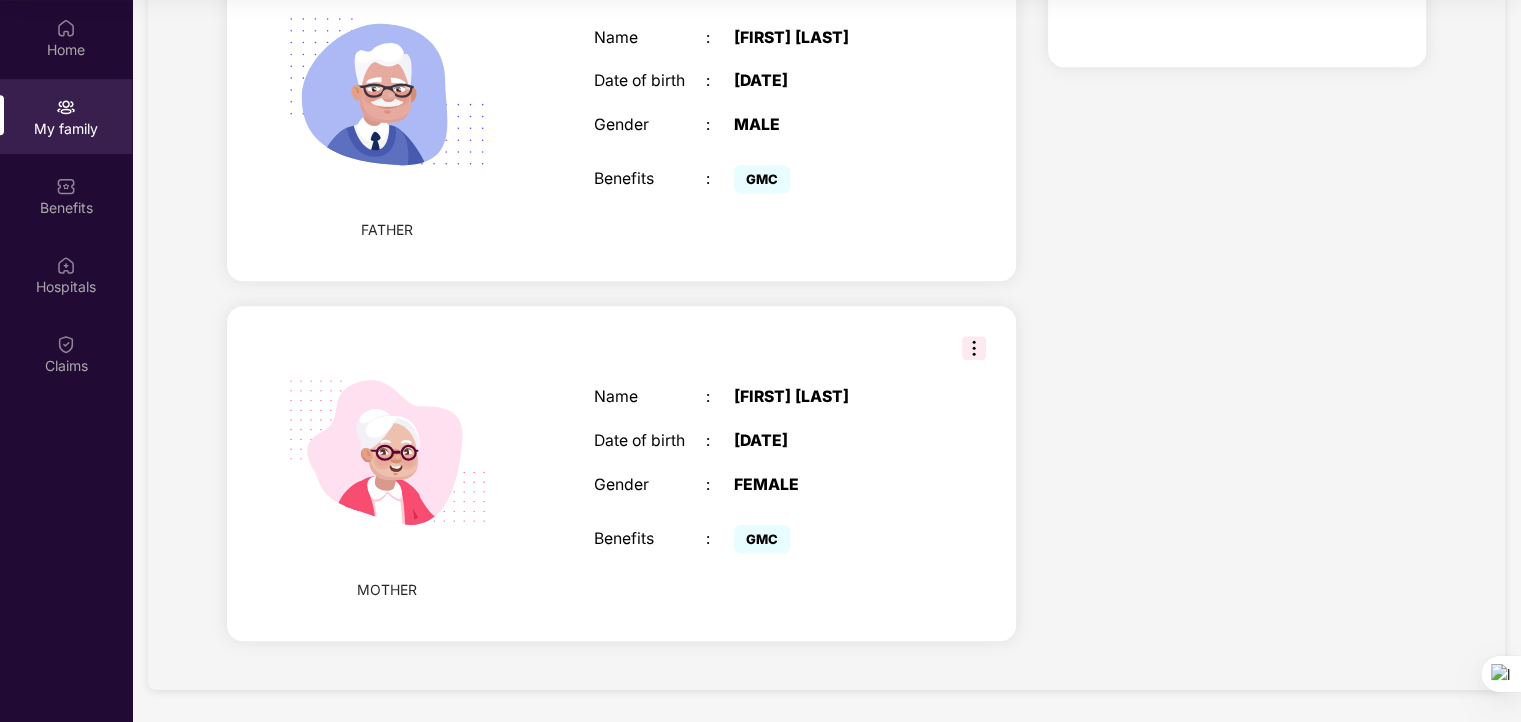 scroll, scrollTop: 1435, scrollLeft: 0, axis: vertical 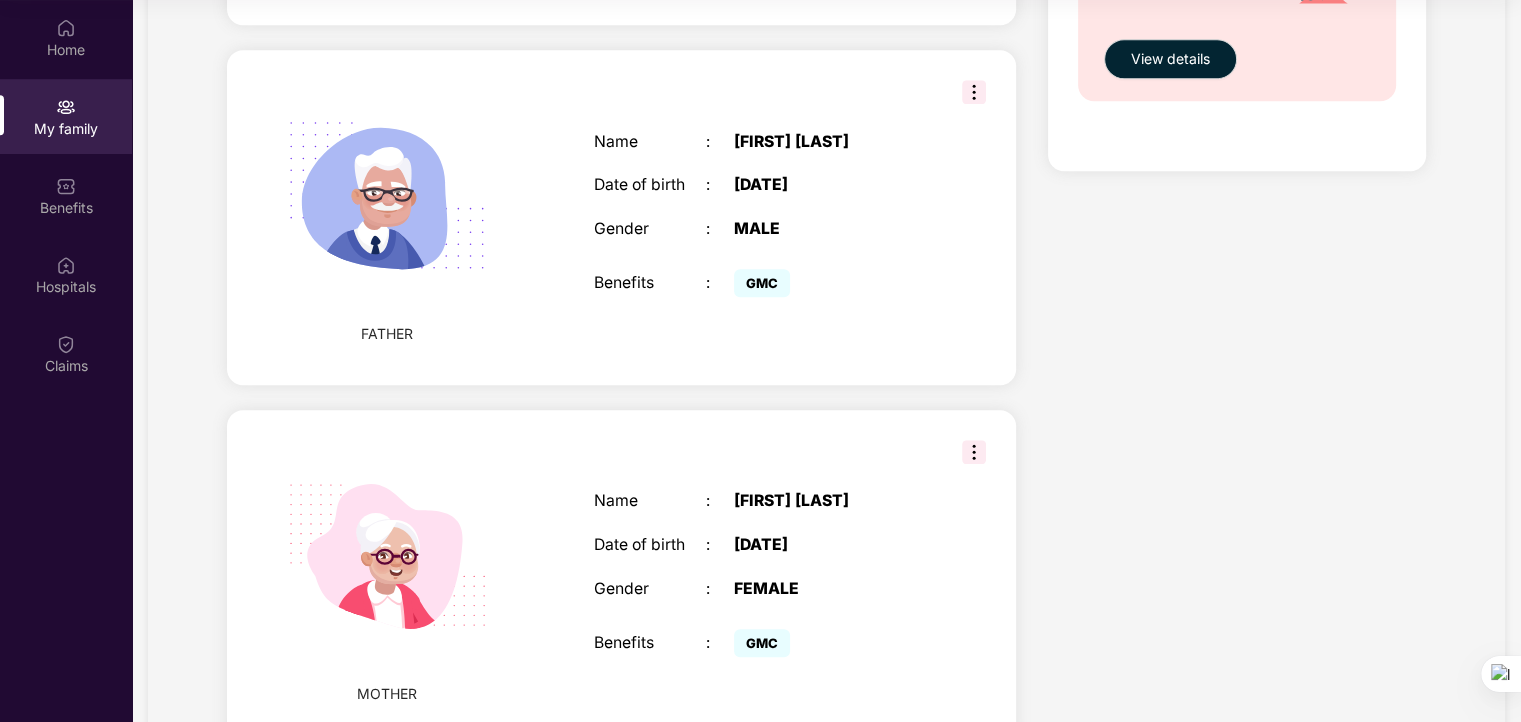 click at bounding box center (974, 452) 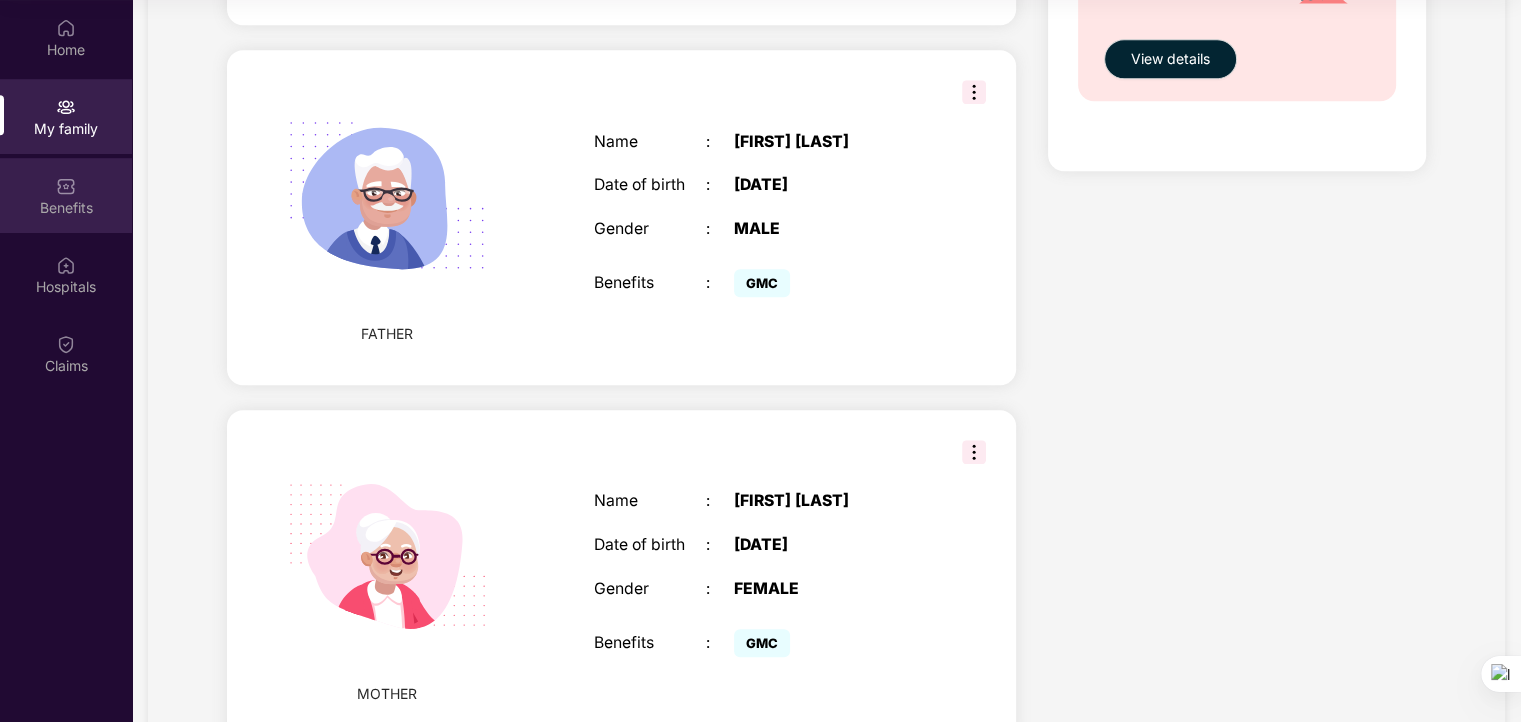 click on "Benefits" at bounding box center [66, 195] 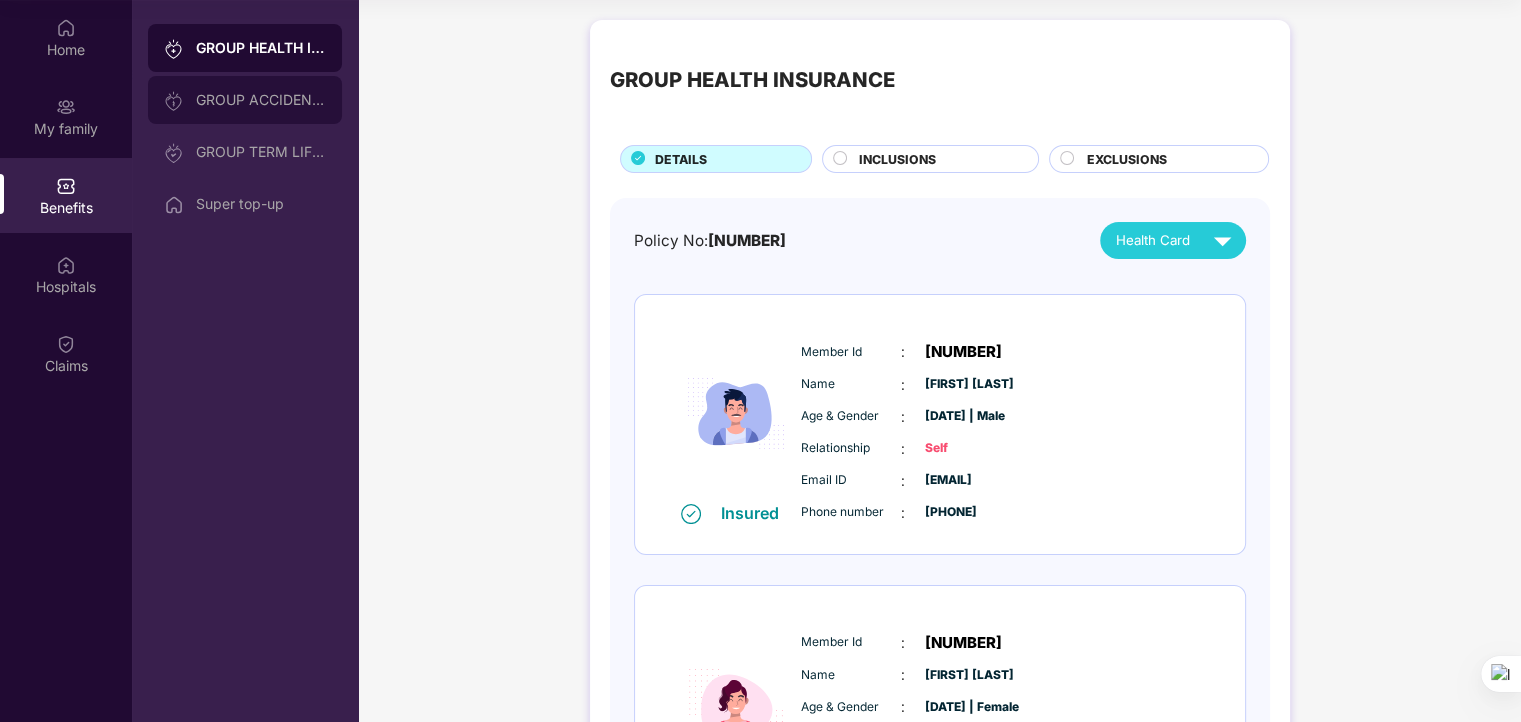 click on "GROUP ACCIDENTAL INSURANCE" at bounding box center [261, 100] 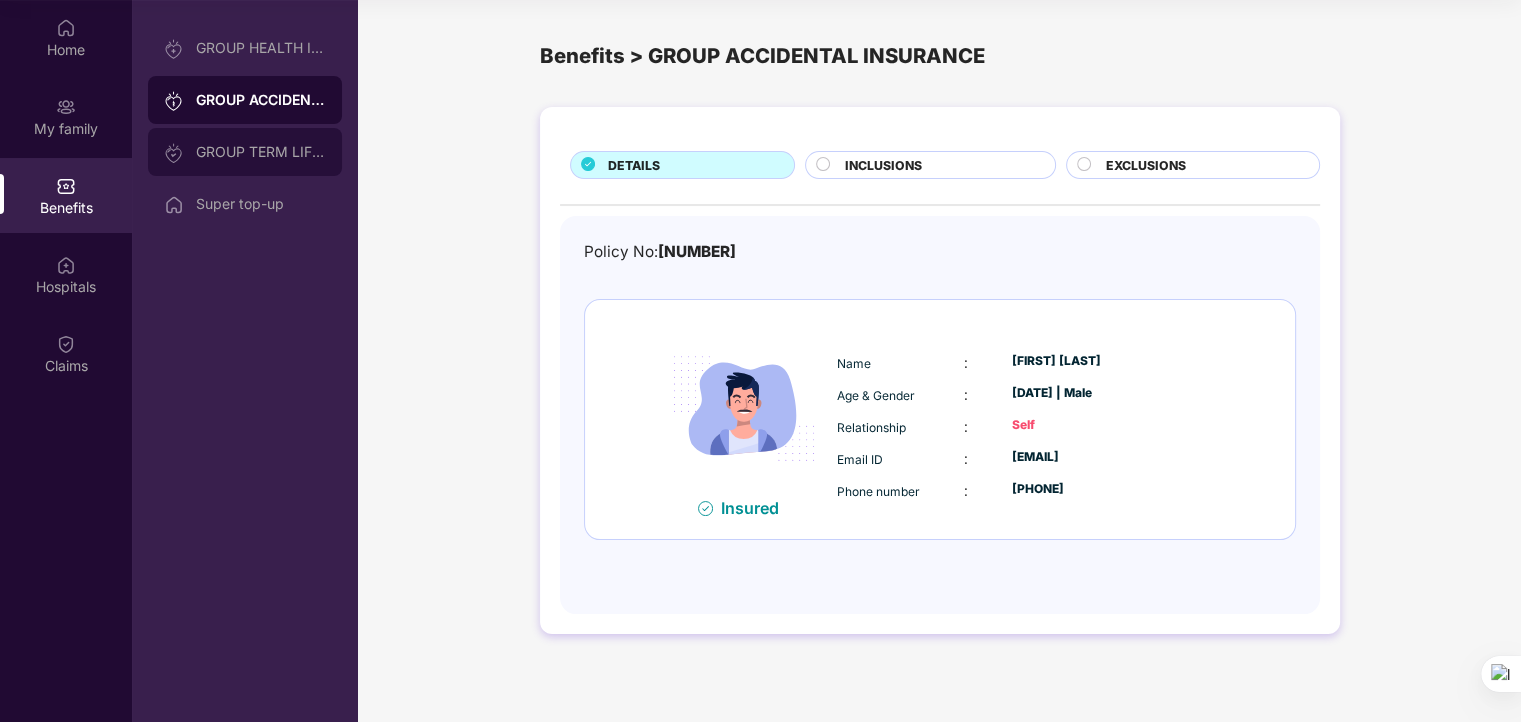 click on "GROUP TERM LIFE INSURANCE" at bounding box center (261, 152) 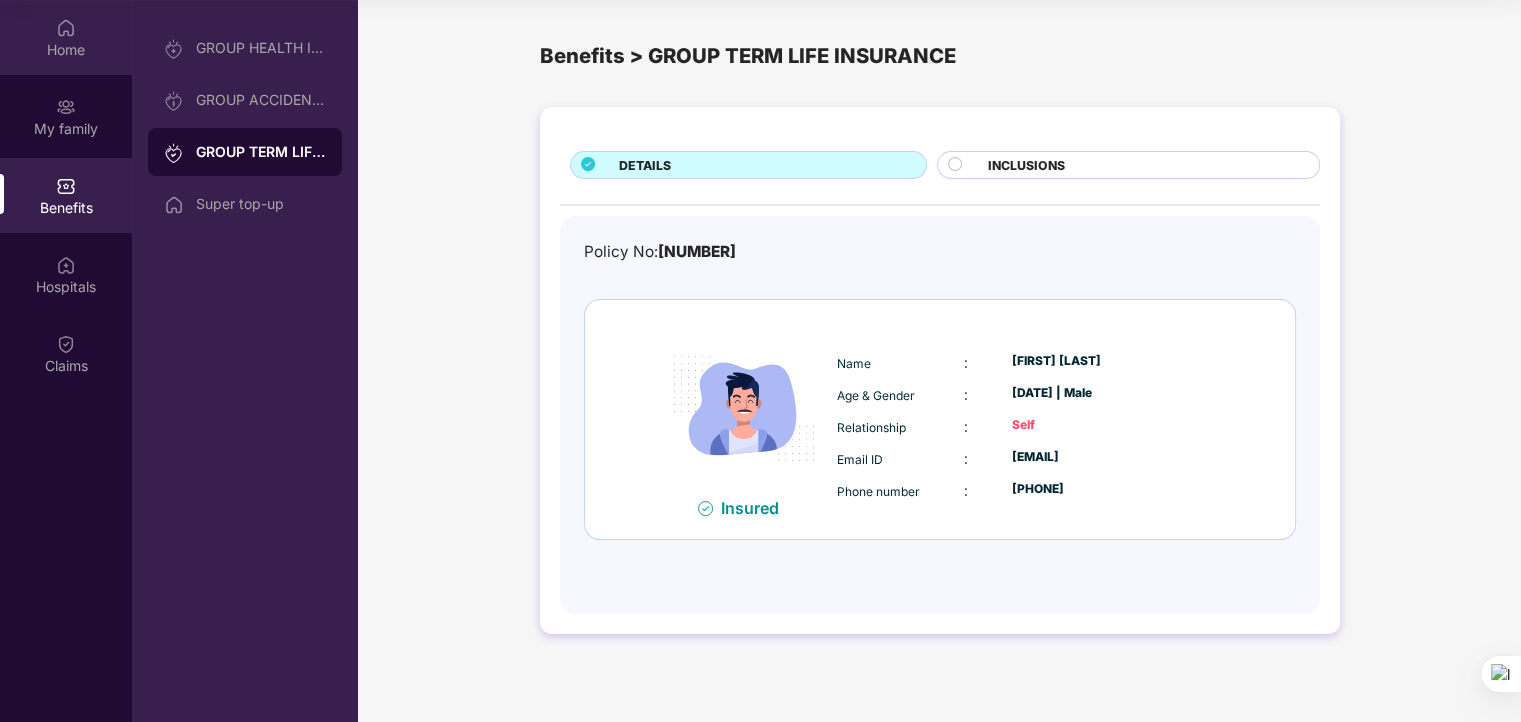 click on "Home" at bounding box center (66, 50) 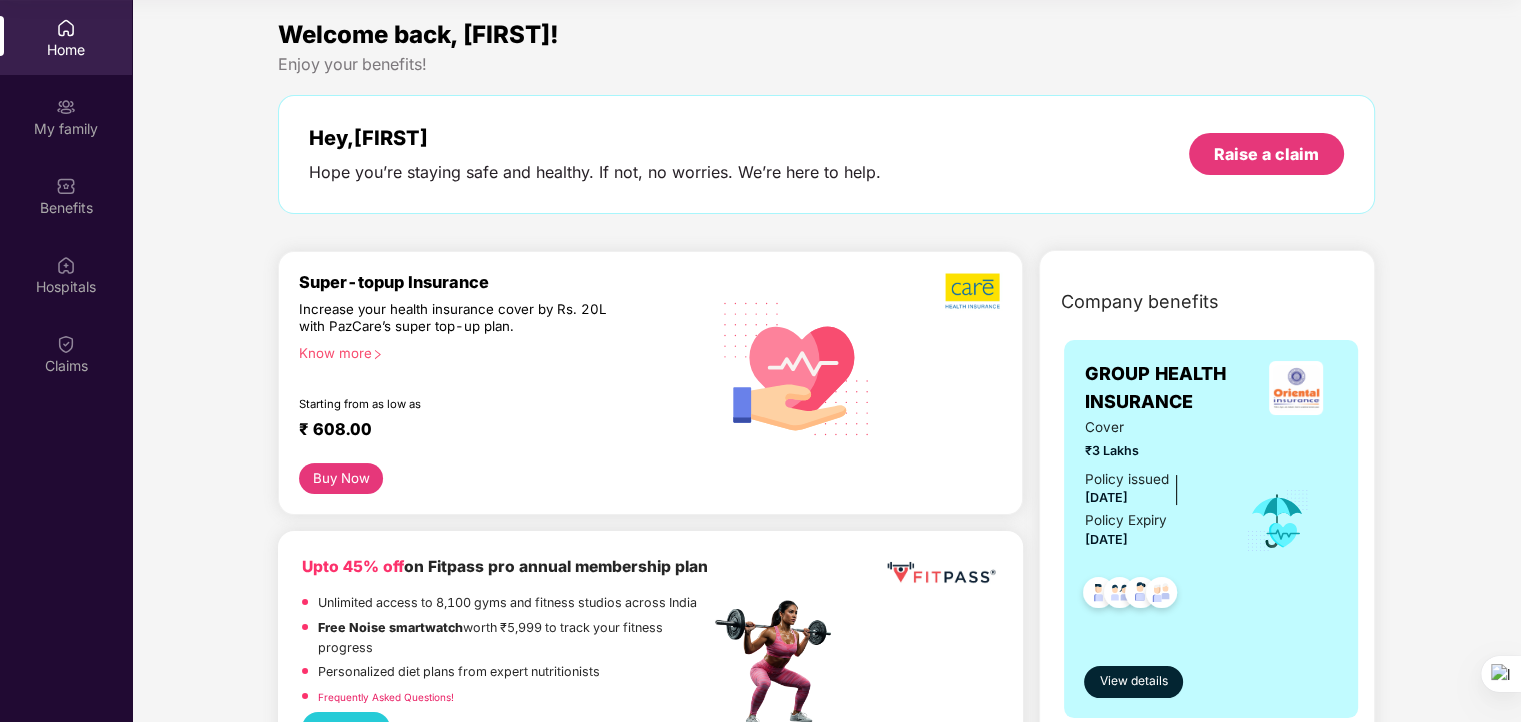 scroll, scrollTop: 0, scrollLeft: 0, axis: both 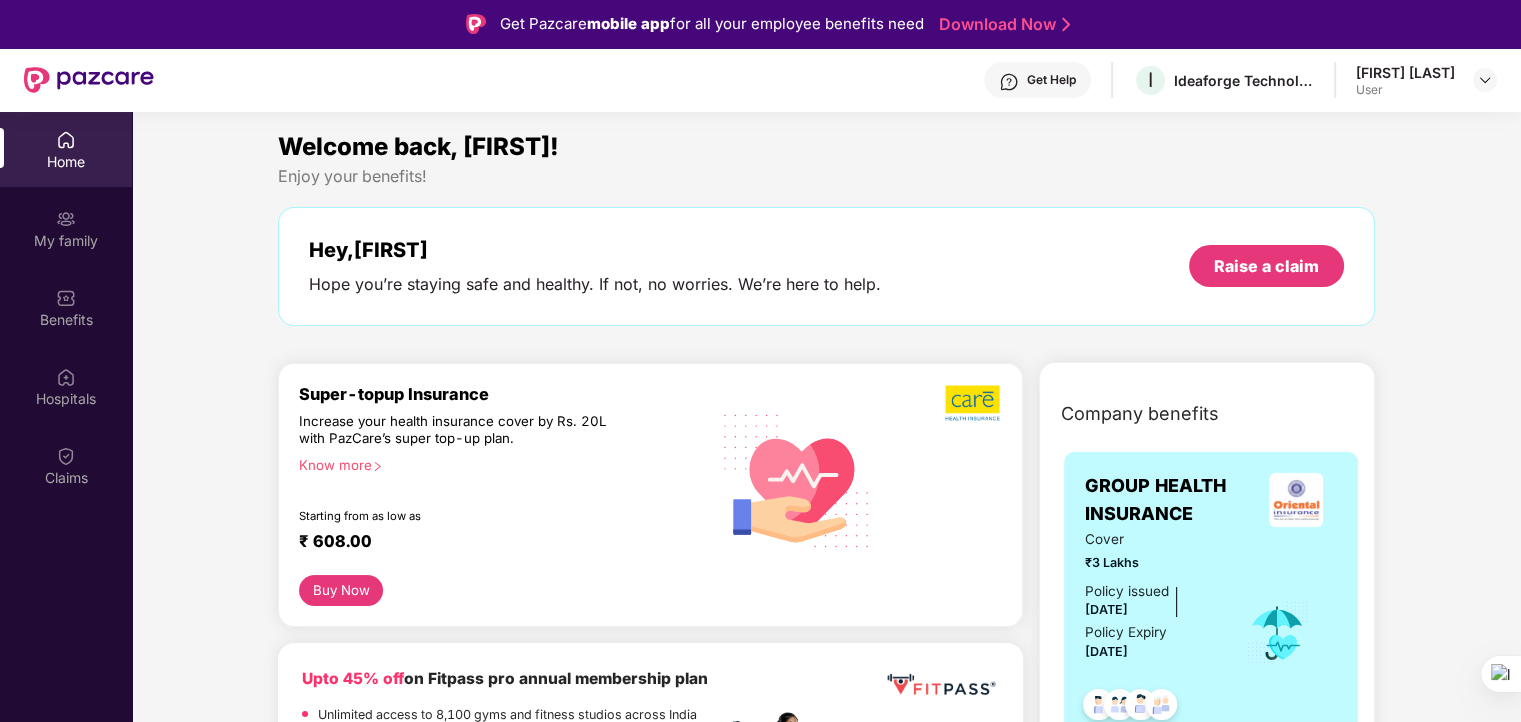 click on "Get Help" at bounding box center (1051, 80) 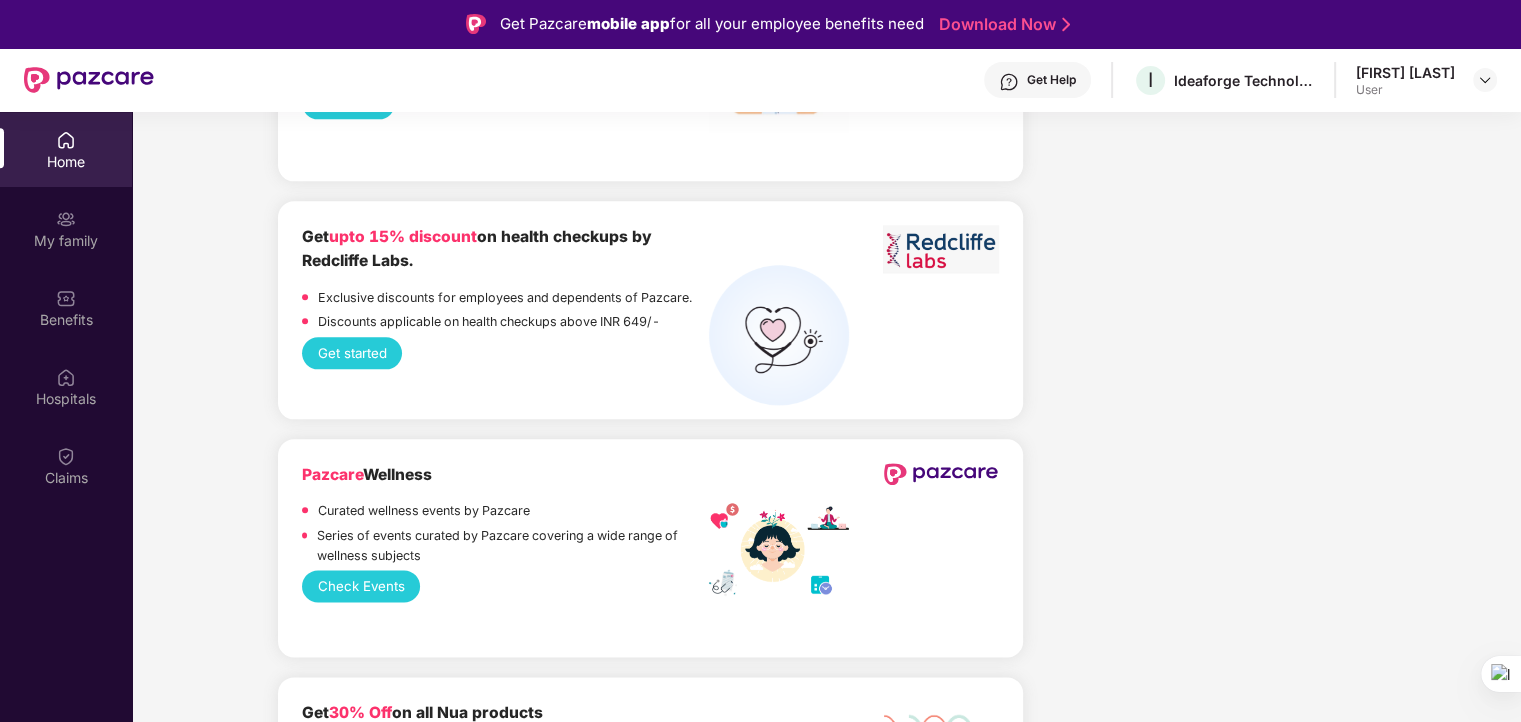 scroll, scrollTop: 2440, scrollLeft: 0, axis: vertical 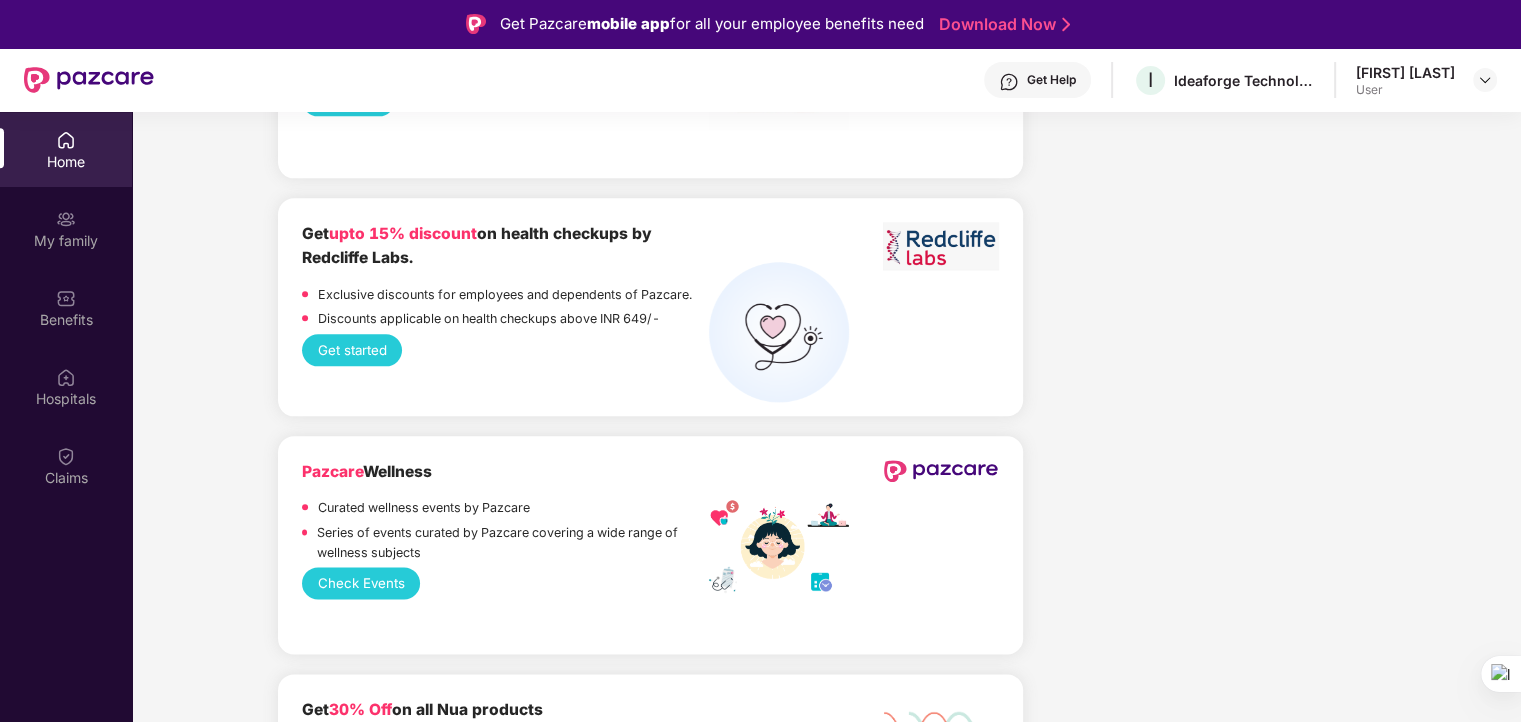click on "Get  upto 15% discount  on health checkups by Redcliffe Labs." at bounding box center (505, 246) 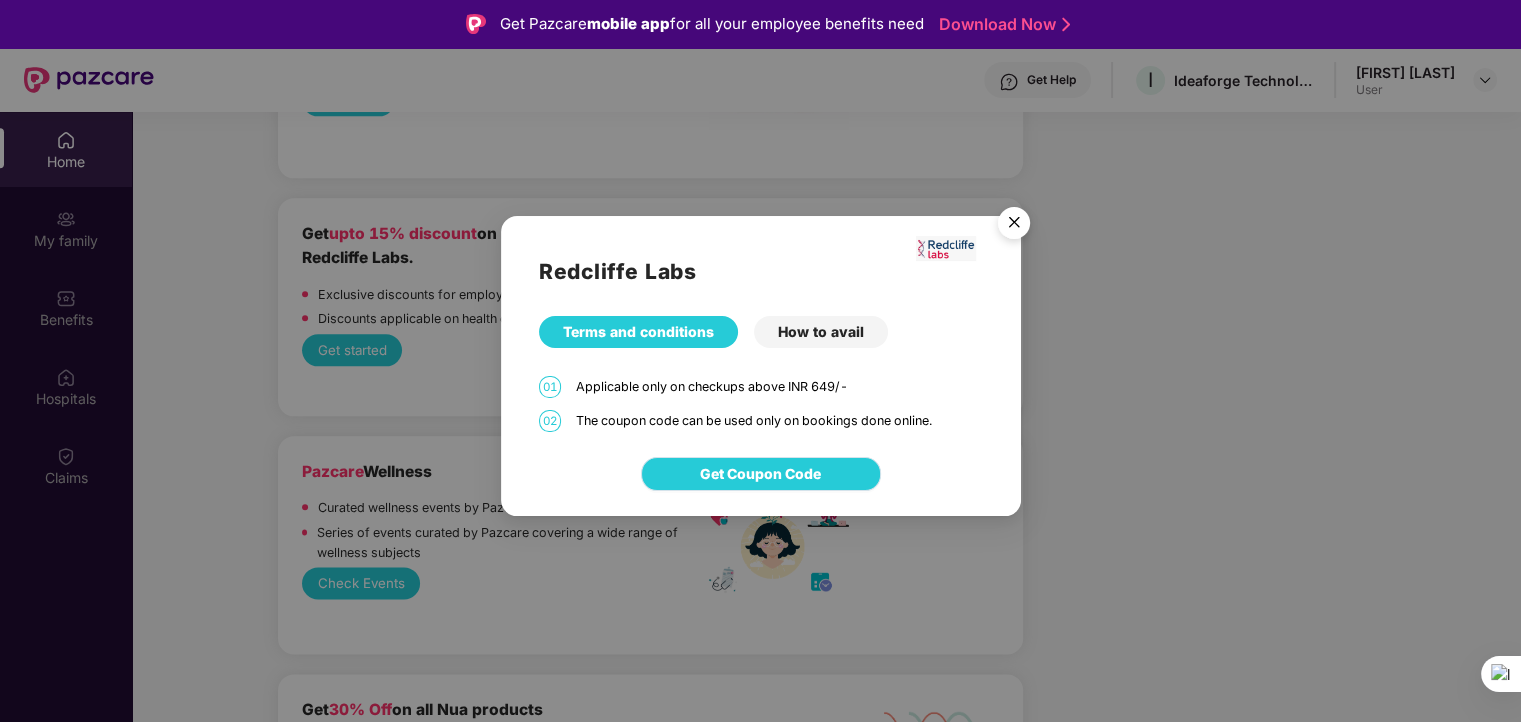click on "Get Coupon Code" at bounding box center (760, 474) 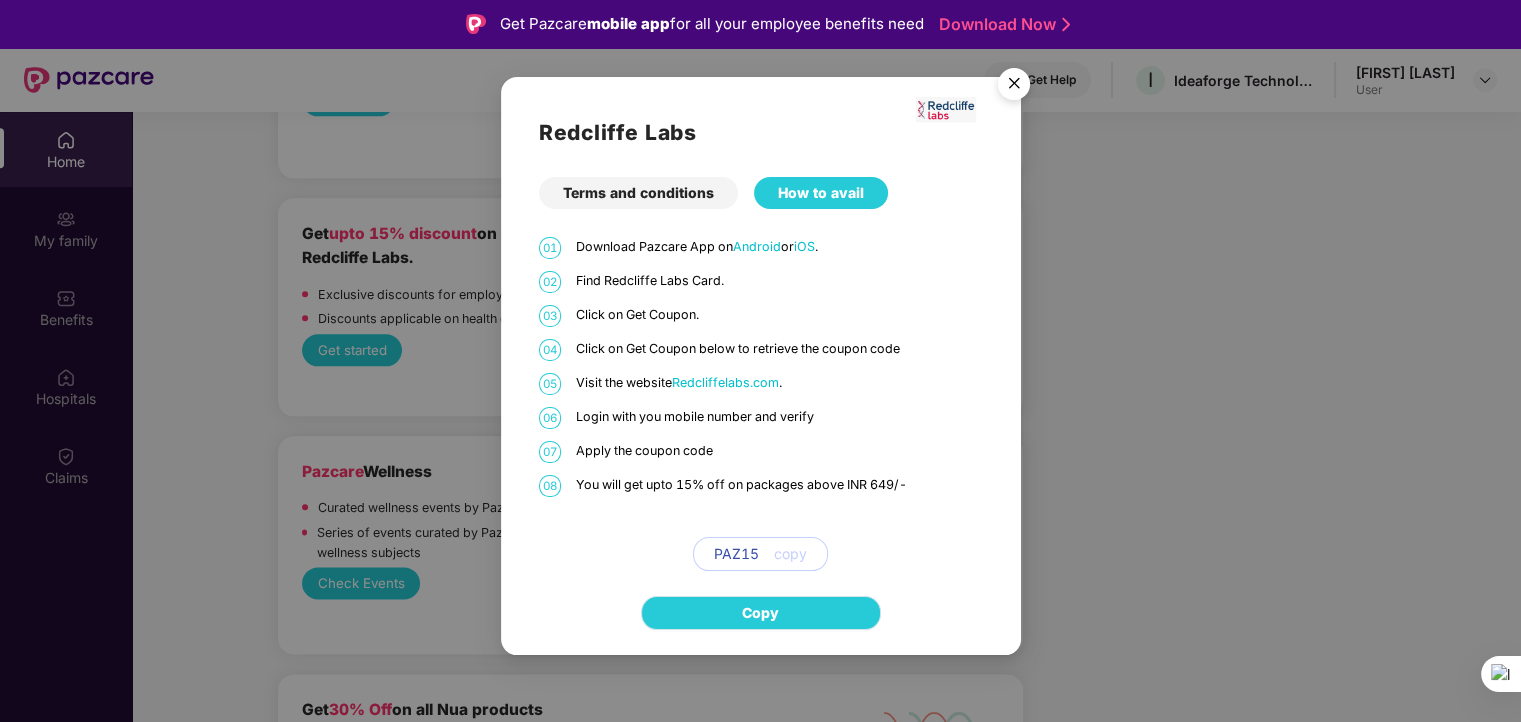 click on "Copy" at bounding box center [760, 613] 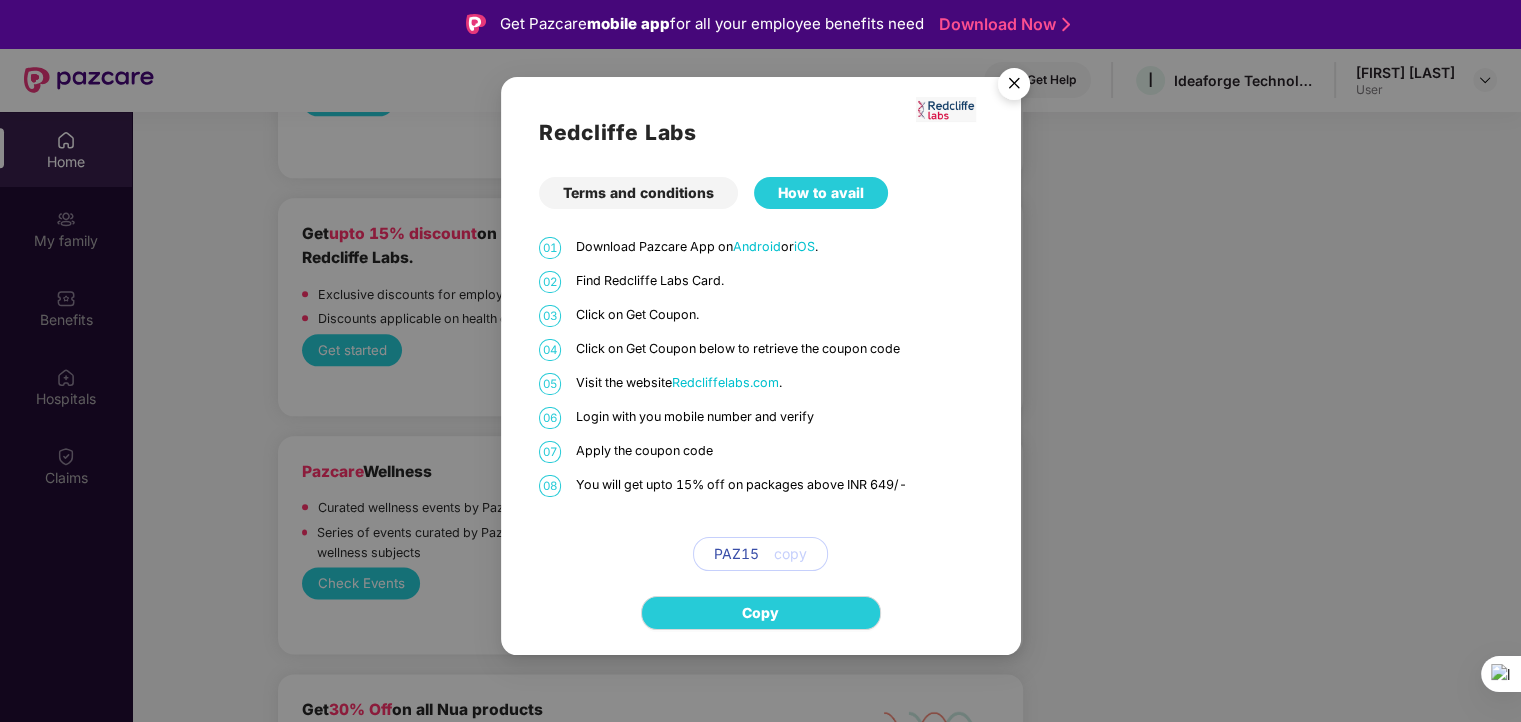 click at bounding box center (1014, 87) 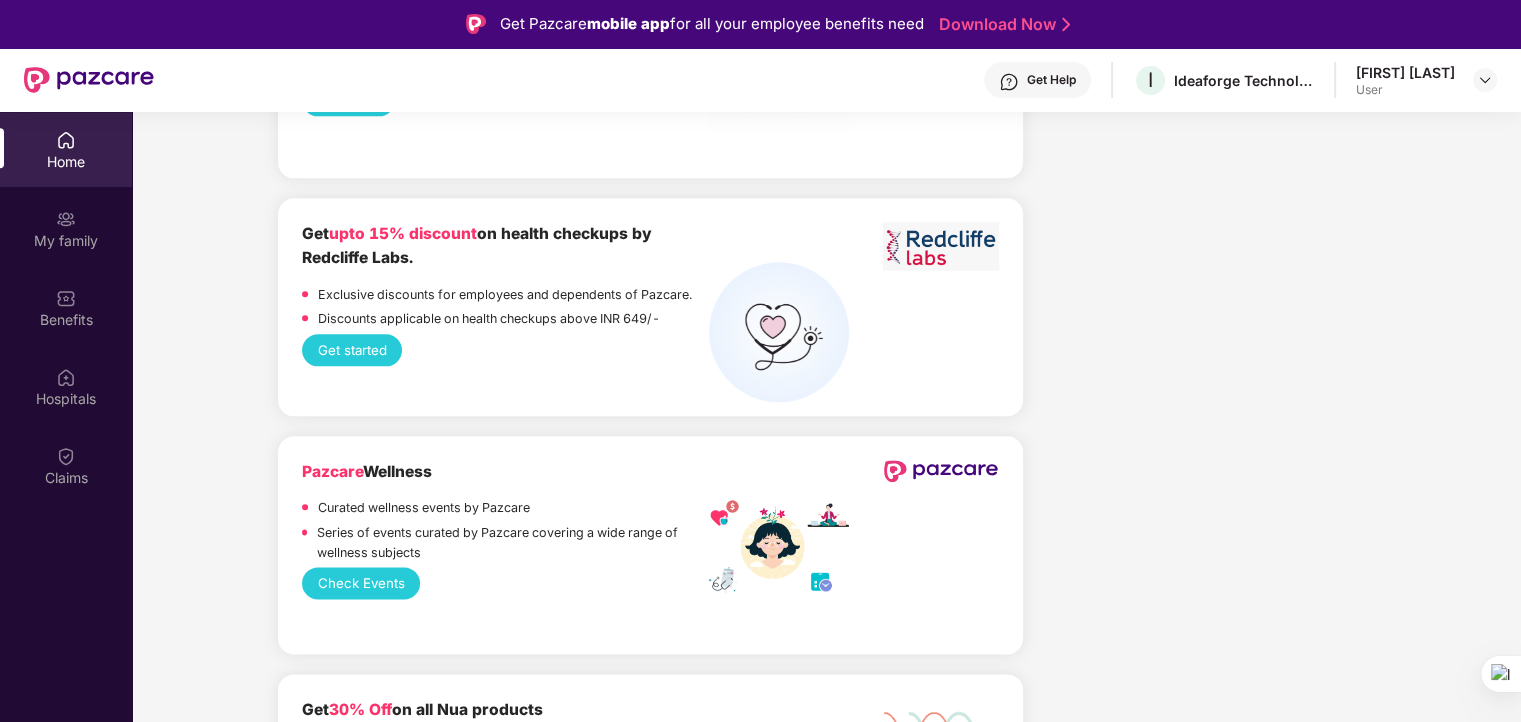 click at bounding box center (941, 246) 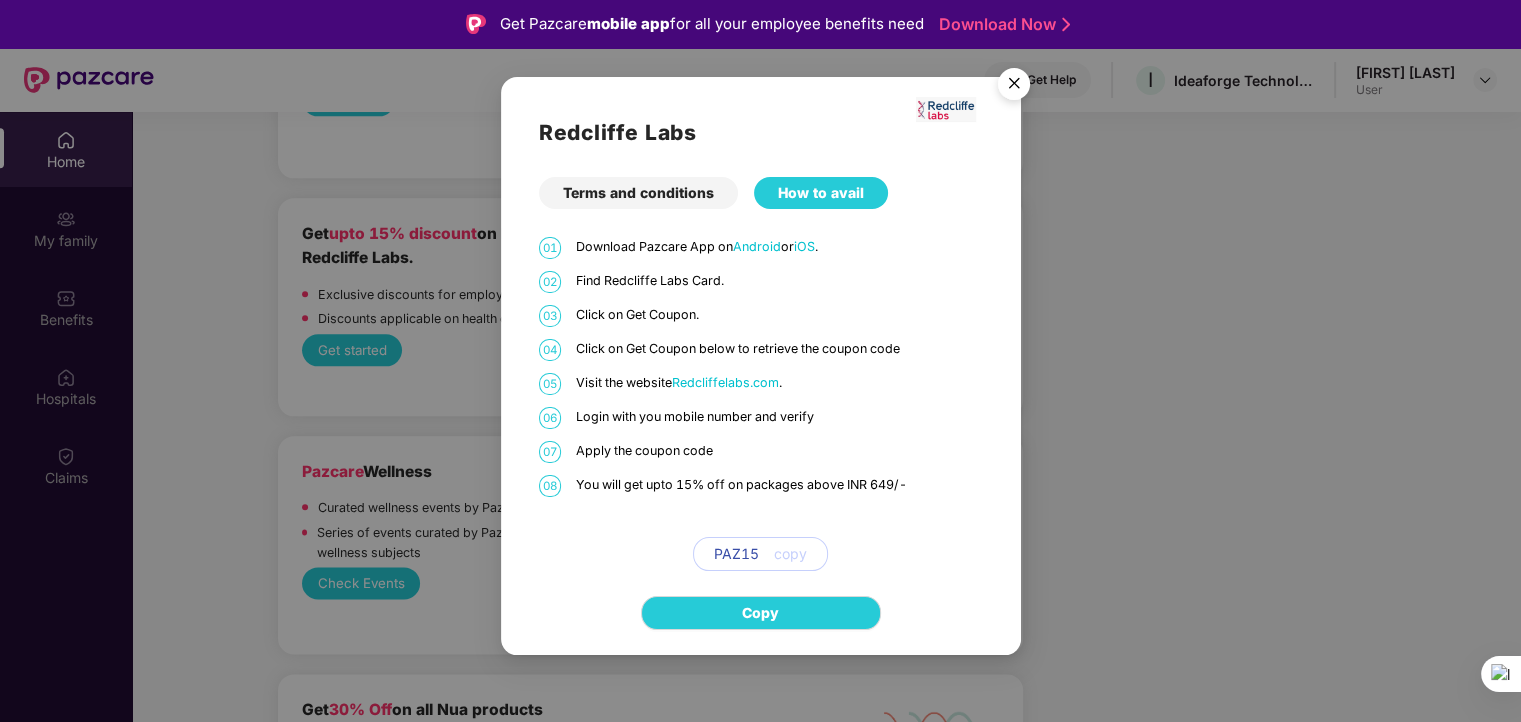 click on "How to avail" at bounding box center [821, 193] 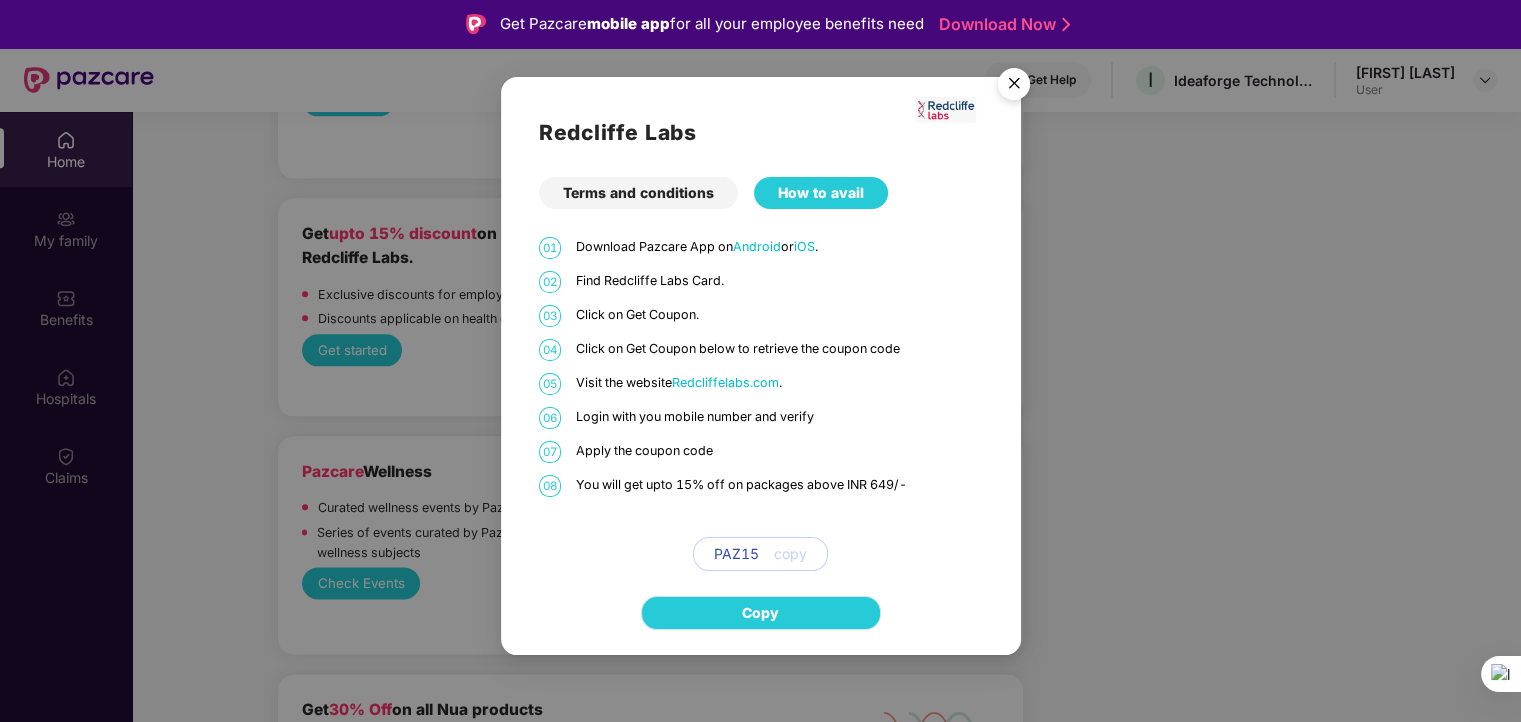 click on "Copy" at bounding box center (761, 613) 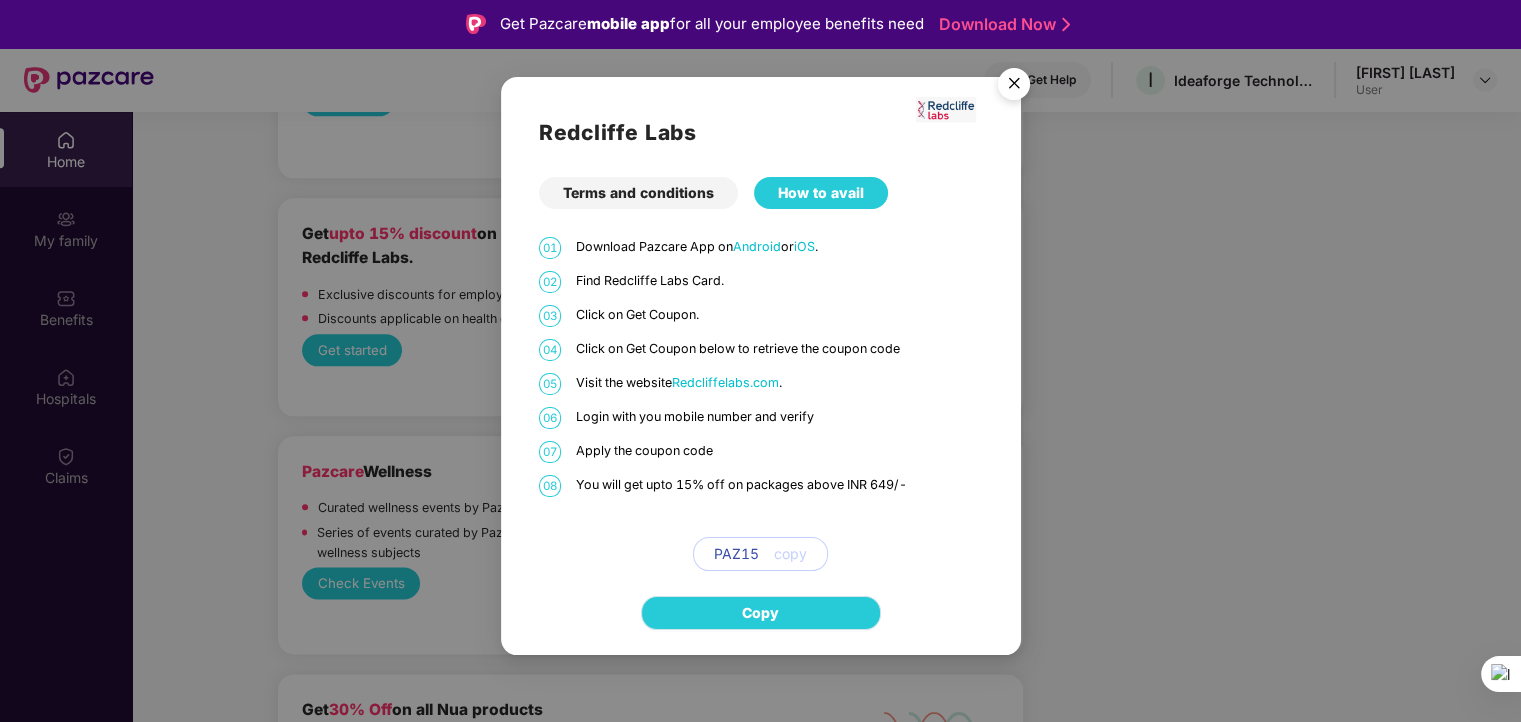 click on "Copy" at bounding box center [761, 613] 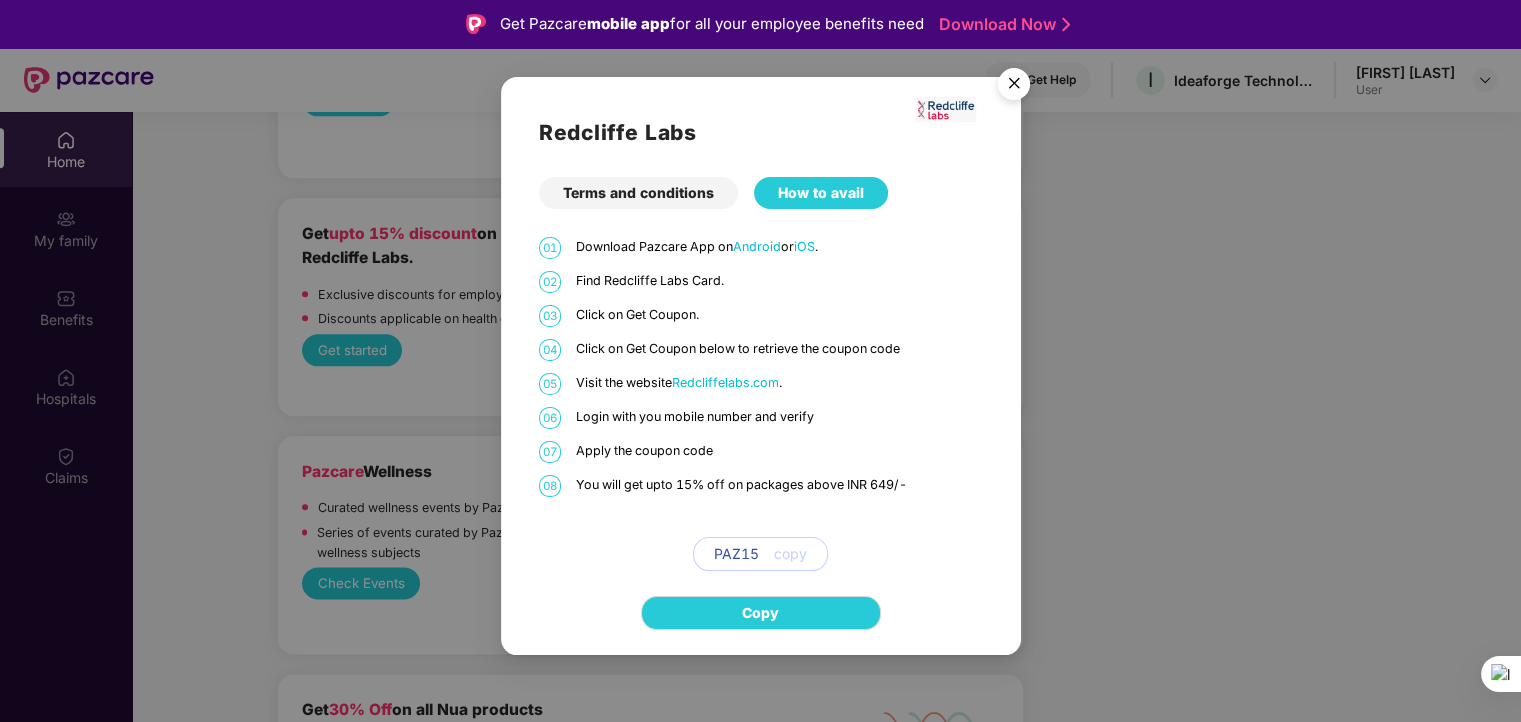 click on "How to avail" at bounding box center [821, 193] 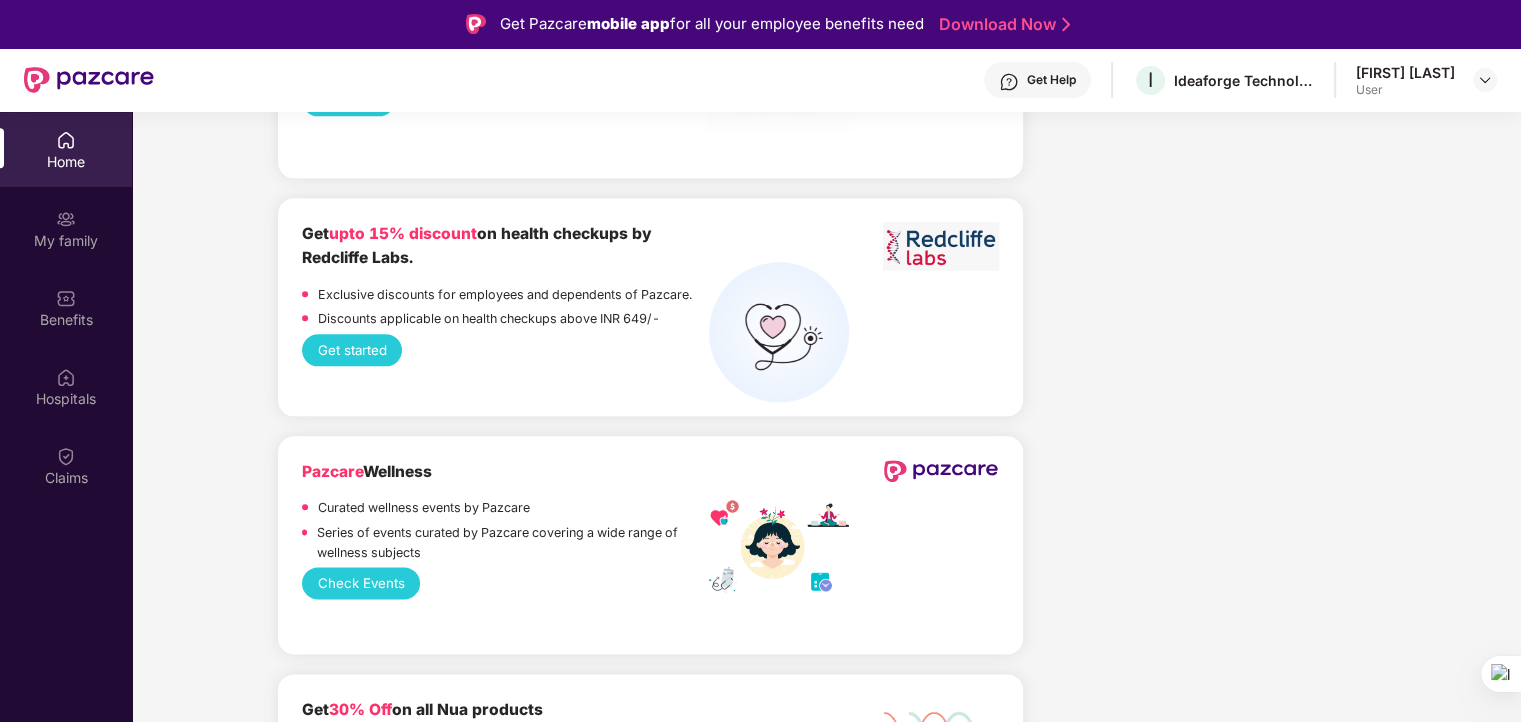 click on "Get started" at bounding box center (352, 350) 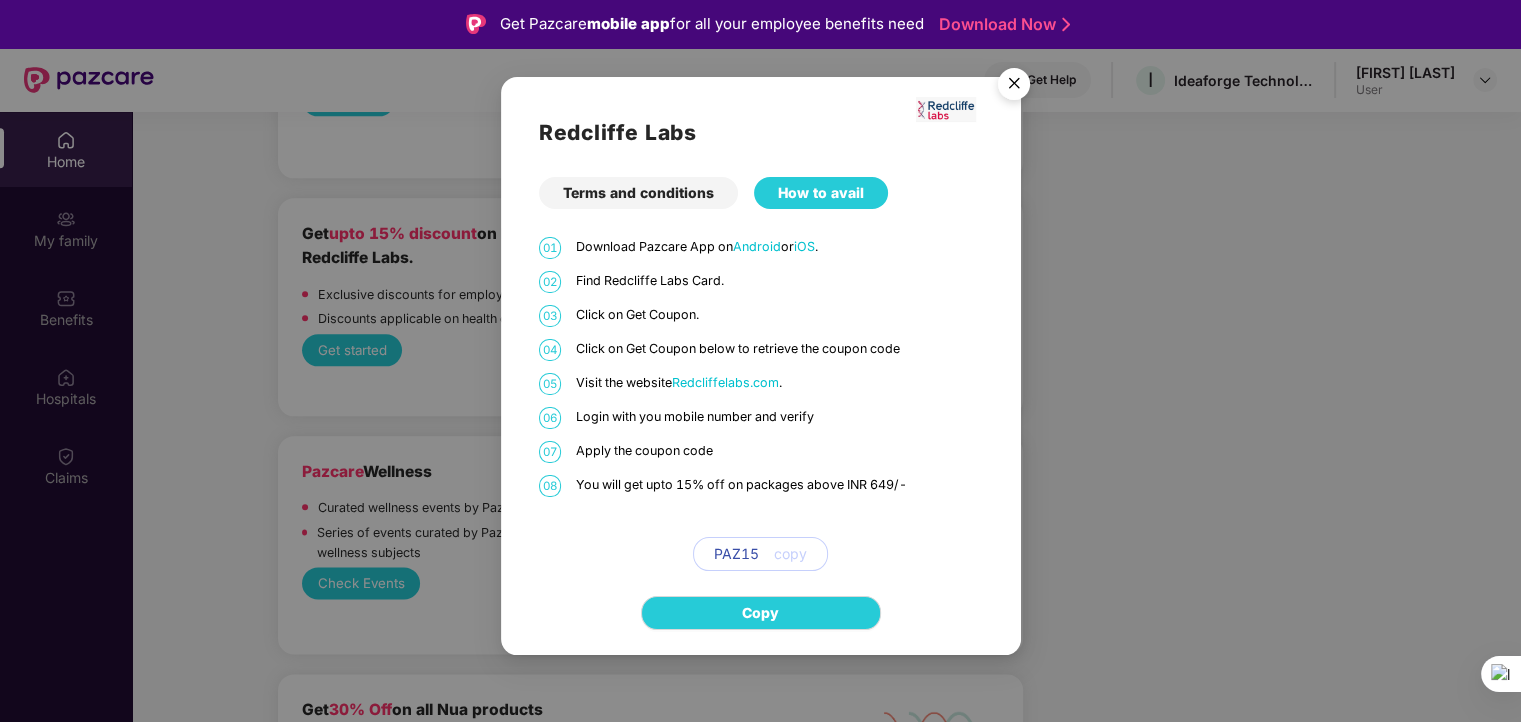 click on "Redcliffe Labs Terms and conditions How to avail 01 Download Pazcare App on  Android  or  iOS  . 02 Find Redcliffe Labs Card. 03 Click on Get Coupon. 04 Click on Get Coupon below to retrieve the coupon code 05 Visit the website  Redcliffelabs.com . 06 Login with you mobile number and verify 07 Apply the coupon code 08 You will get upto 15% off on packages above INR 649/- PAZ15   copy Copy" at bounding box center [760, 361] 